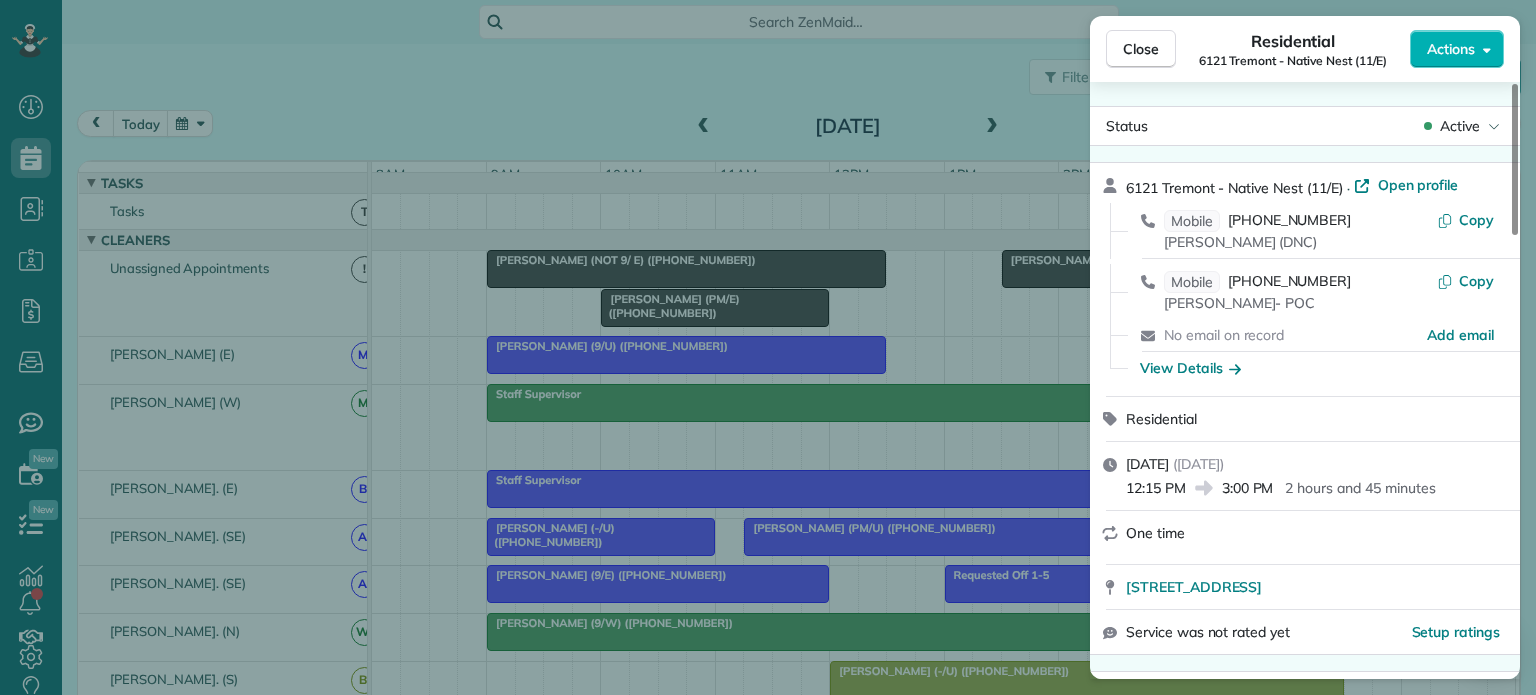 scroll, scrollTop: 0, scrollLeft: 0, axis: both 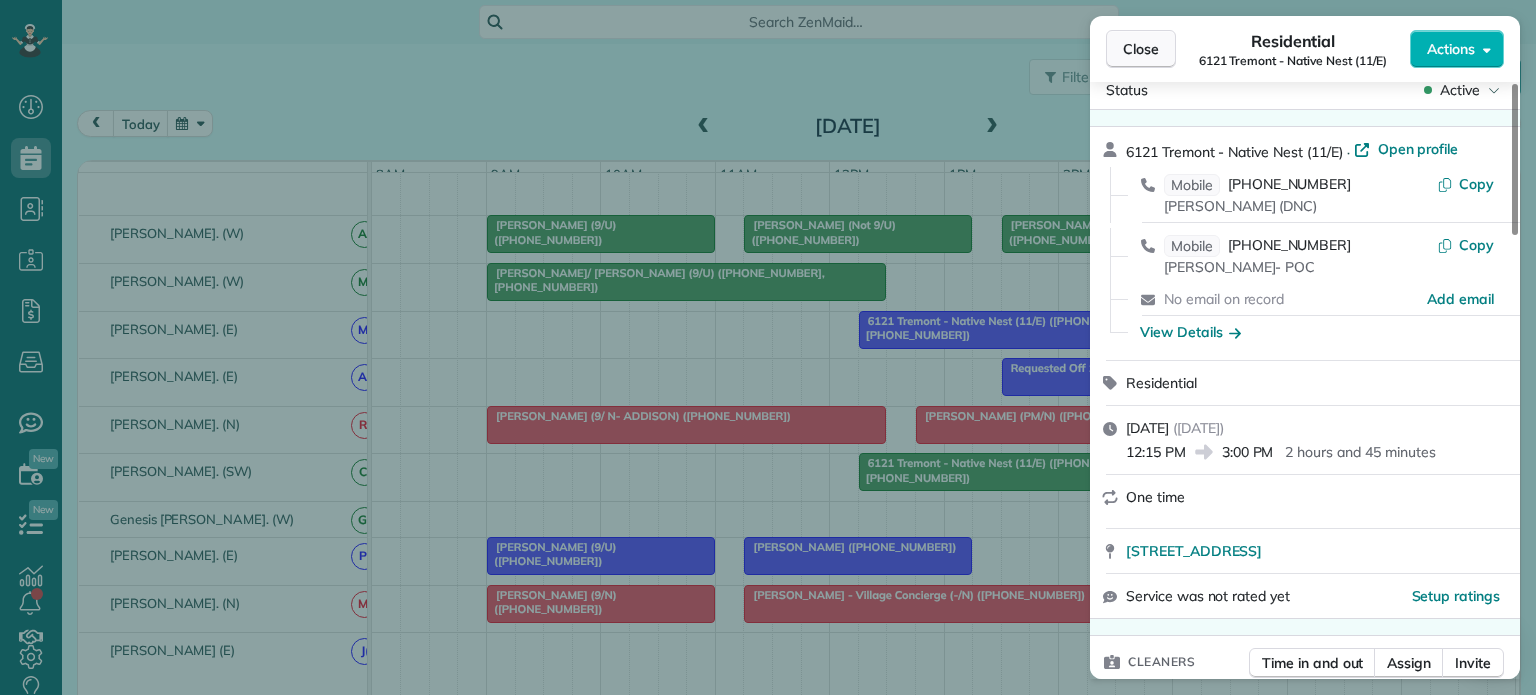 click on "Close" at bounding box center [1141, 49] 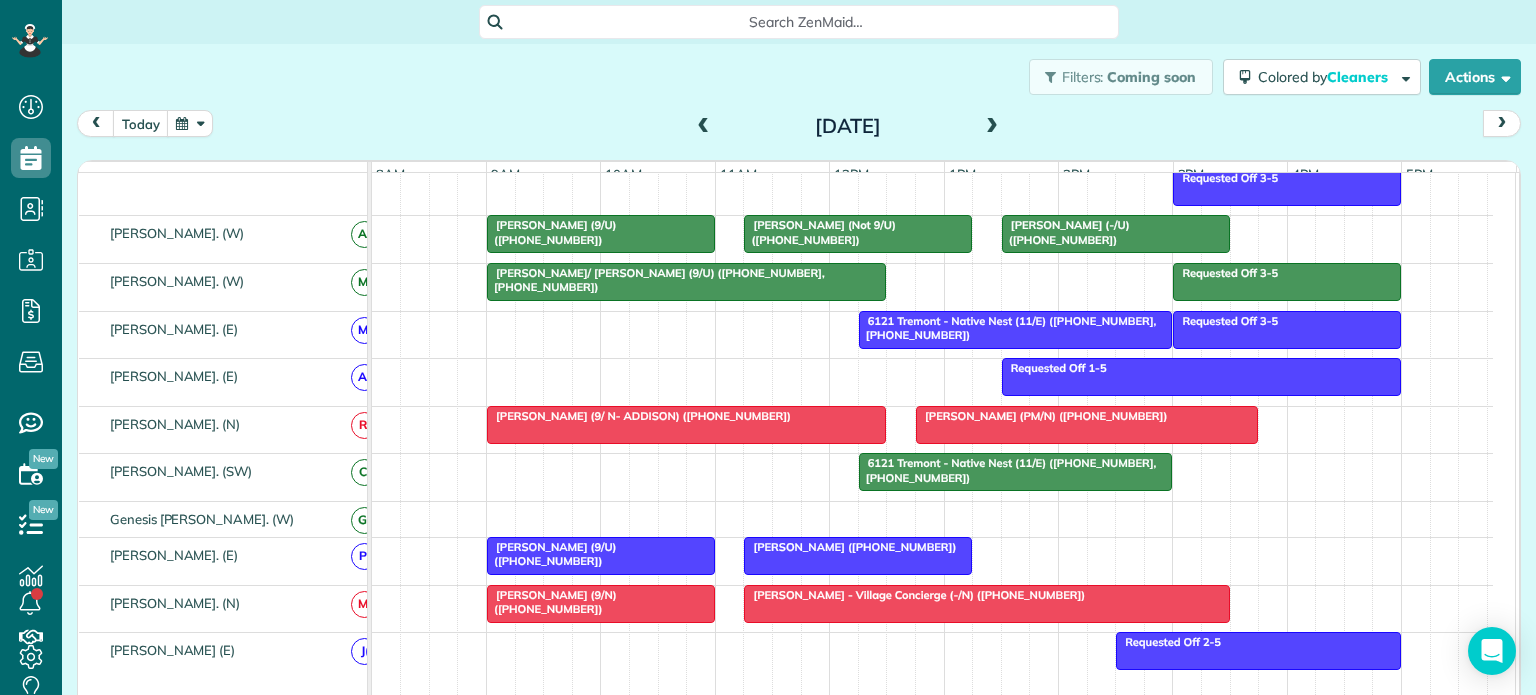 click at bounding box center [704, 127] 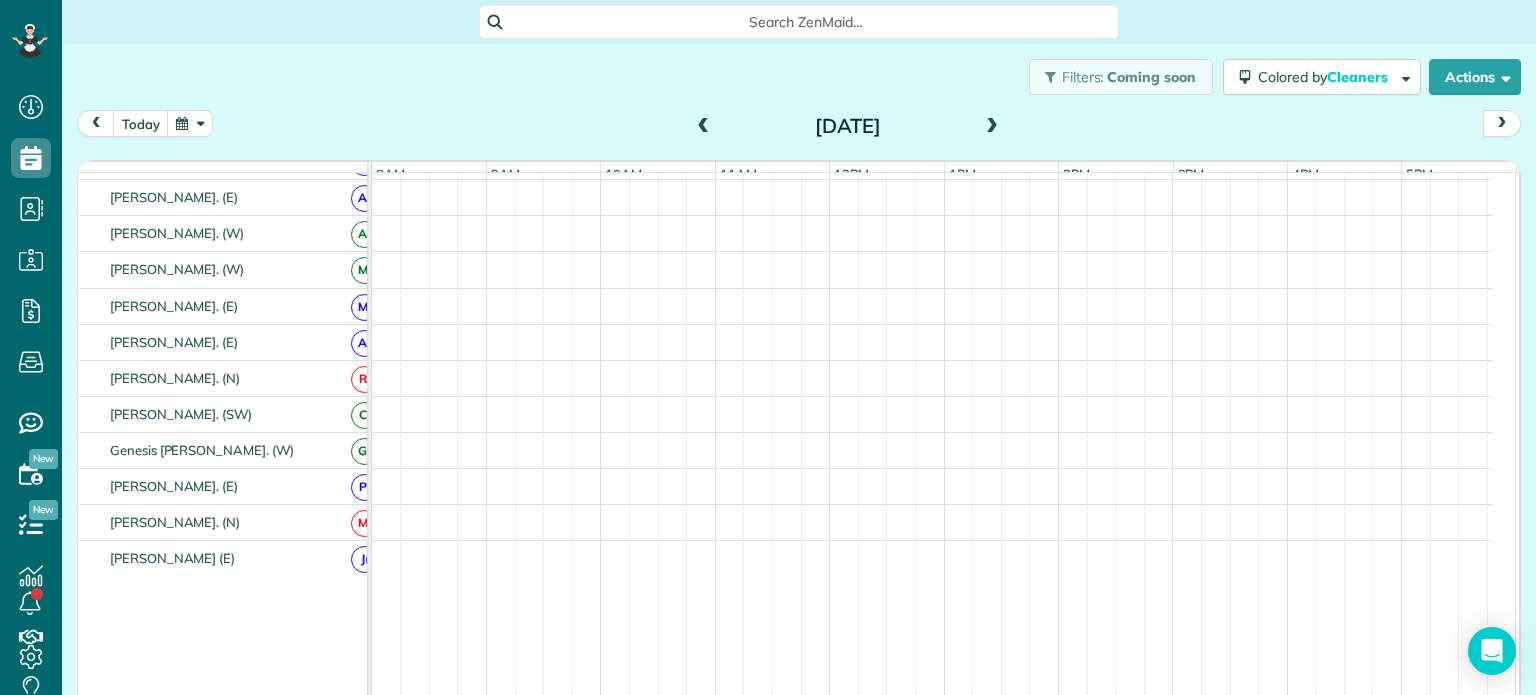 scroll, scrollTop: 1071, scrollLeft: 0, axis: vertical 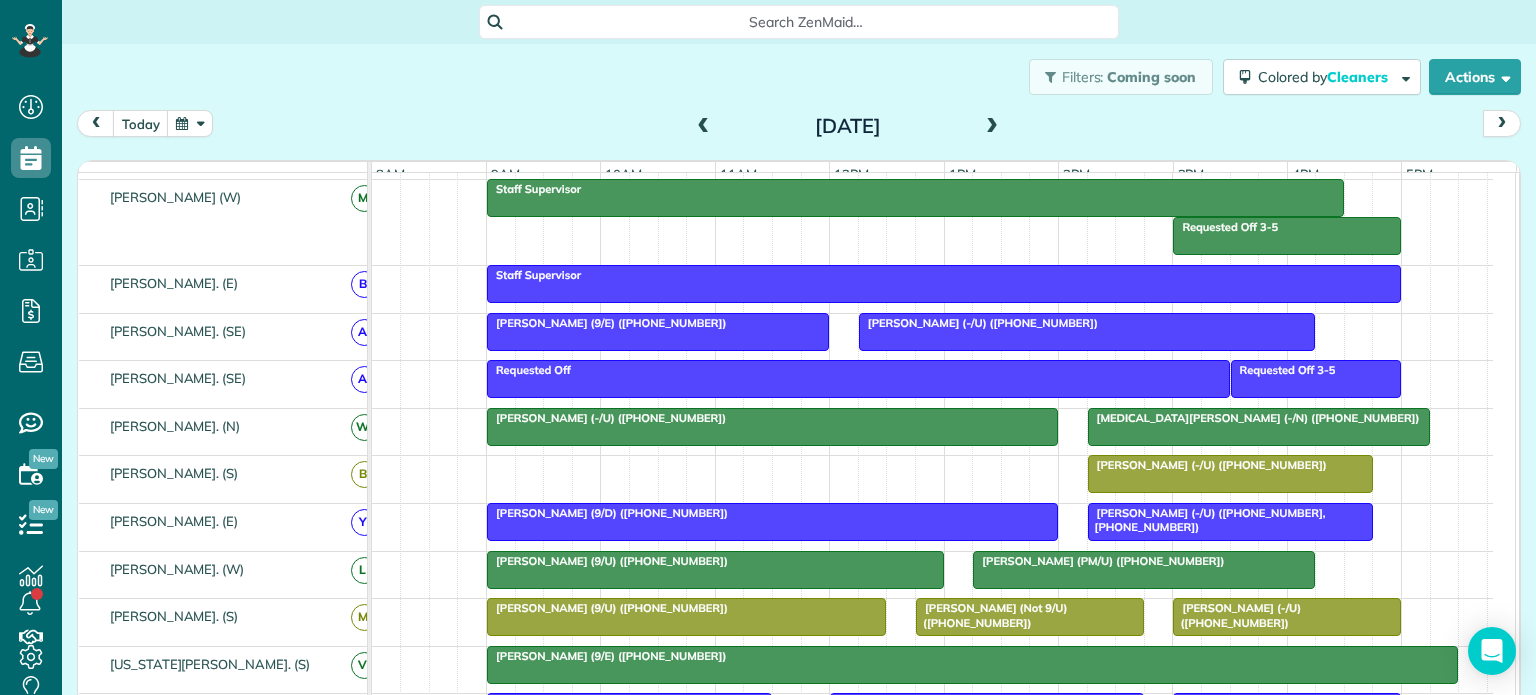 click on "Meghan Stritof (-/U) (+18473317795)" at bounding box center (1207, 465) 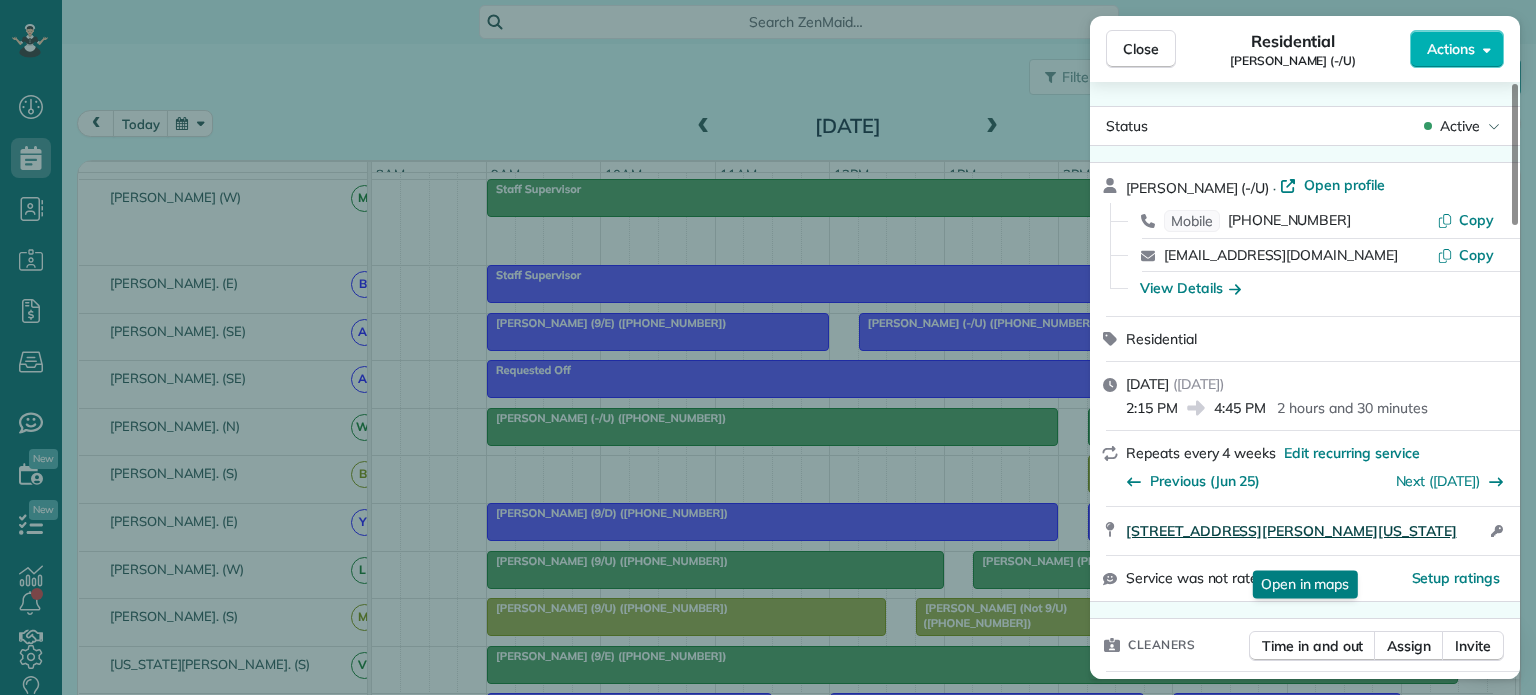 click on "3333 Harry Hines Blvd APT14148 Dallas TEXAS 75201" at bounding box center [1291, 531] 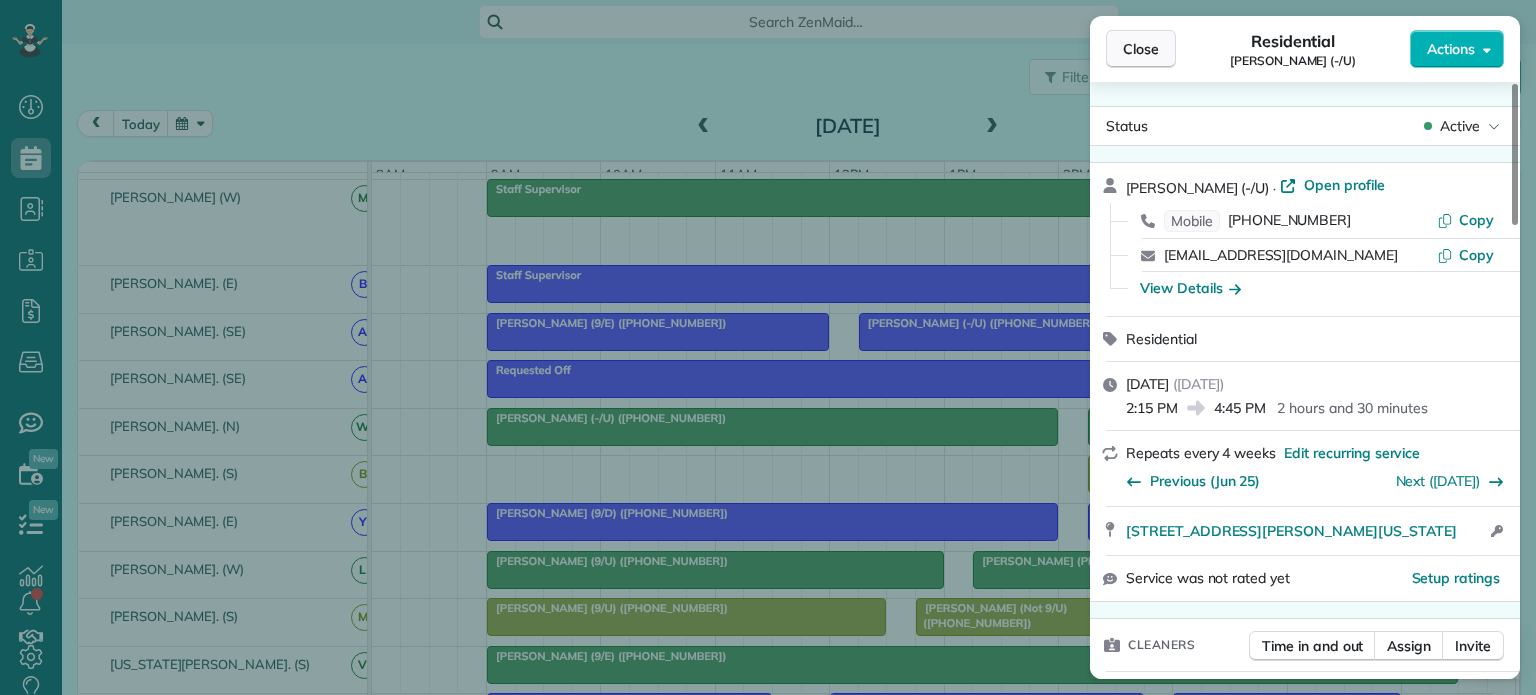 click on "Close" at bounding box center (1141, 49) 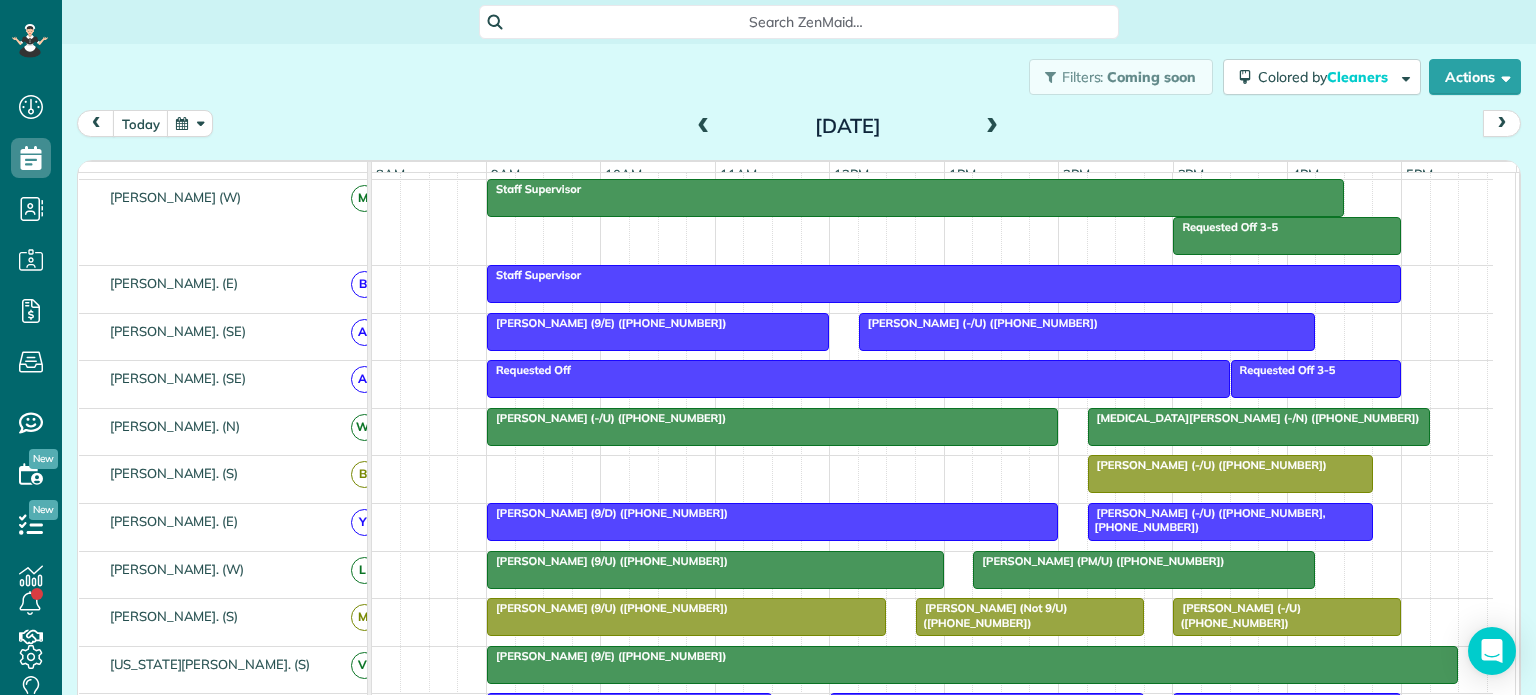 click at bounding box center [992, 127] 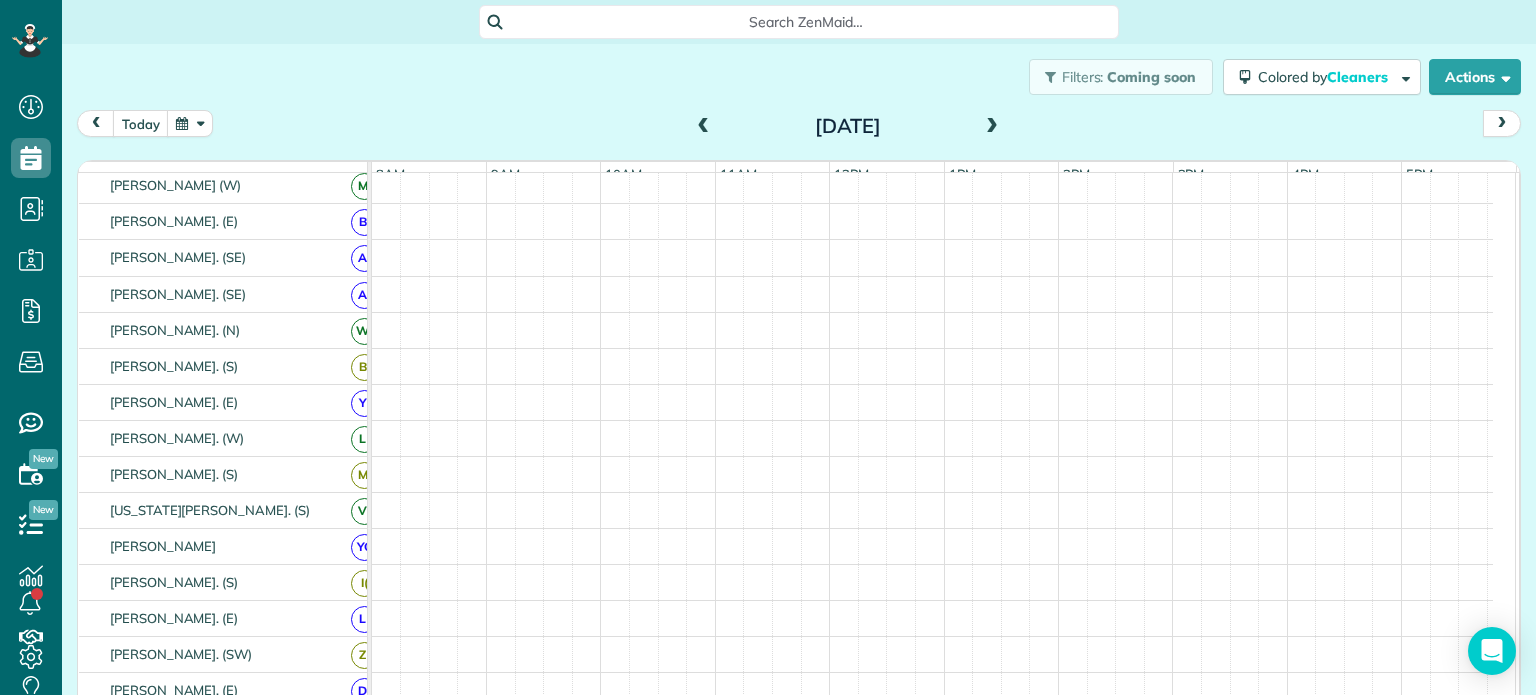 scroll, scrollTop: 144, scrollLeft: 0, axis: vertical 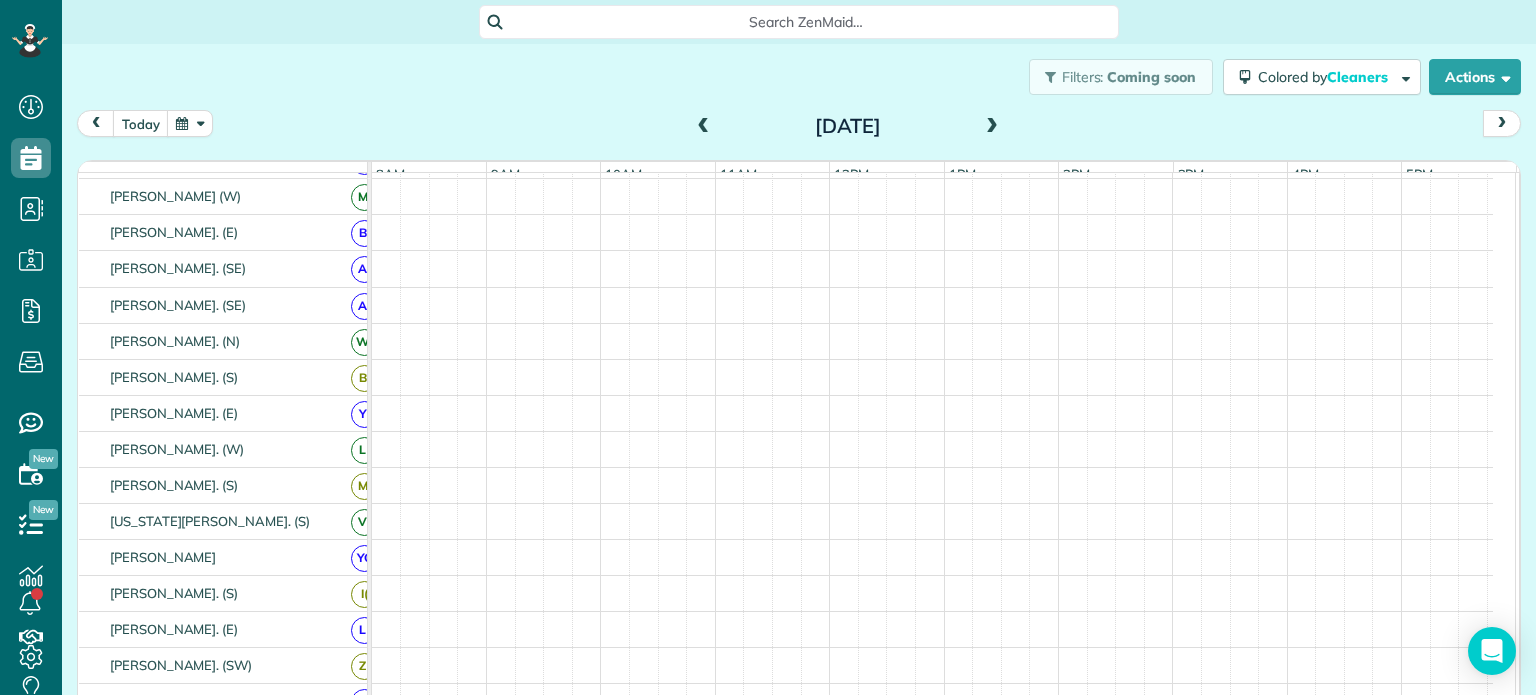 click at bounding box center (992, 127) 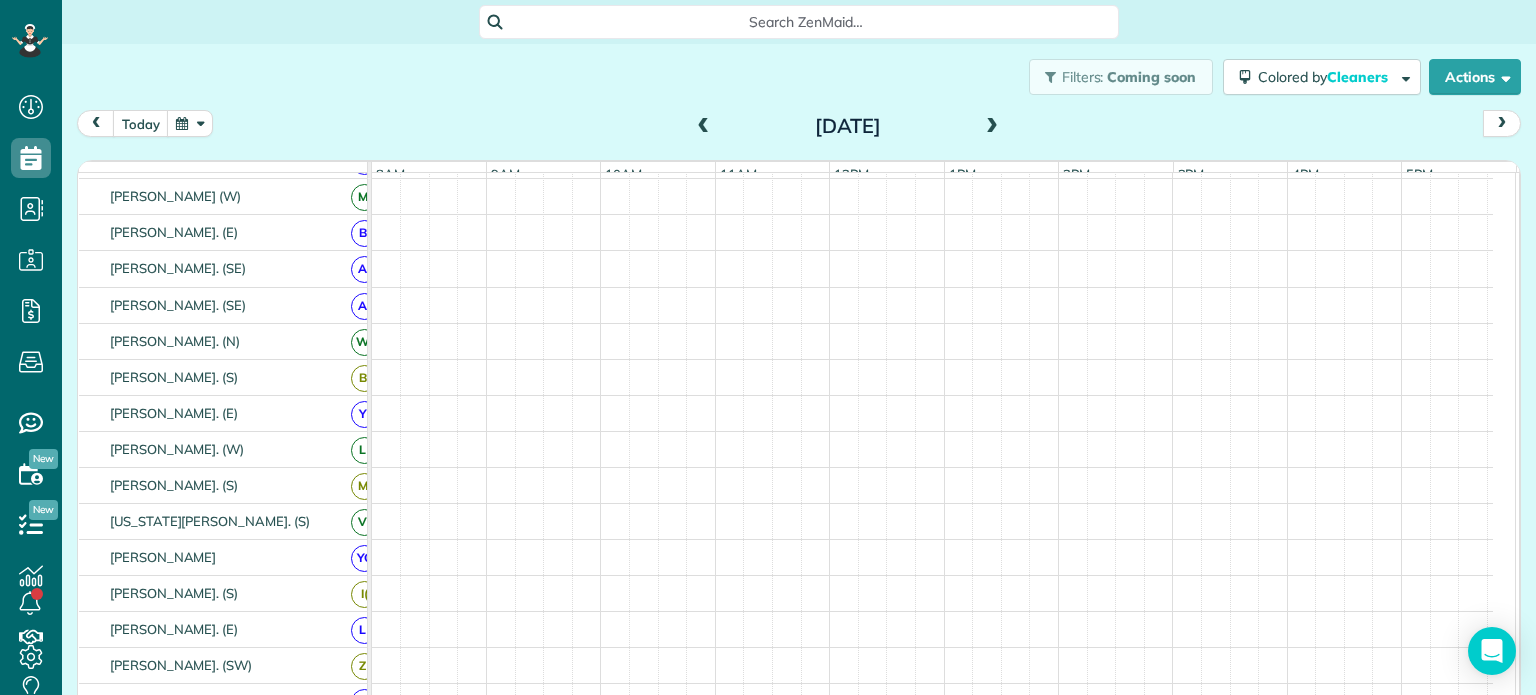 scroll, scrollTop: 167, scrollLeft: 0, axis: vertical 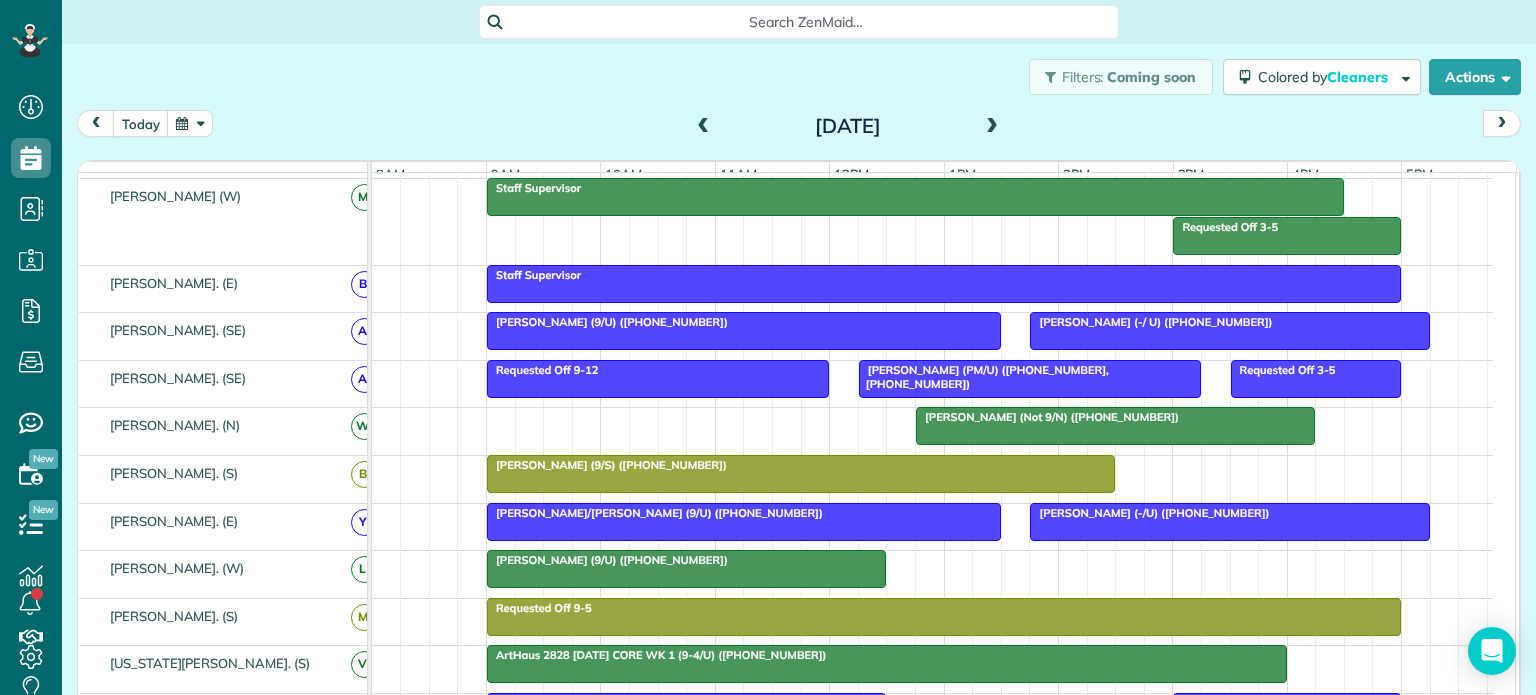 click at bounding box center [992, 127] 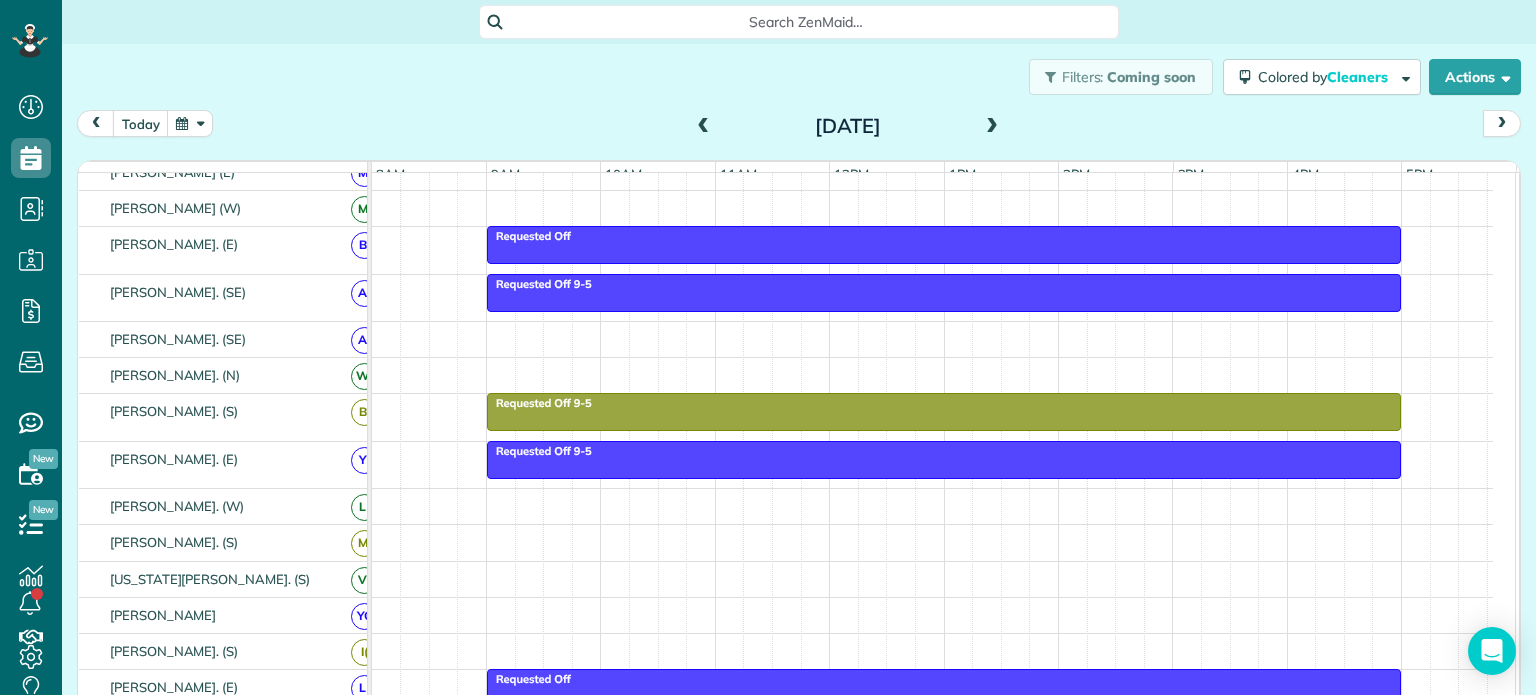 scroll, scrollTop: 155, scrollLeft: 0, axis: vertical 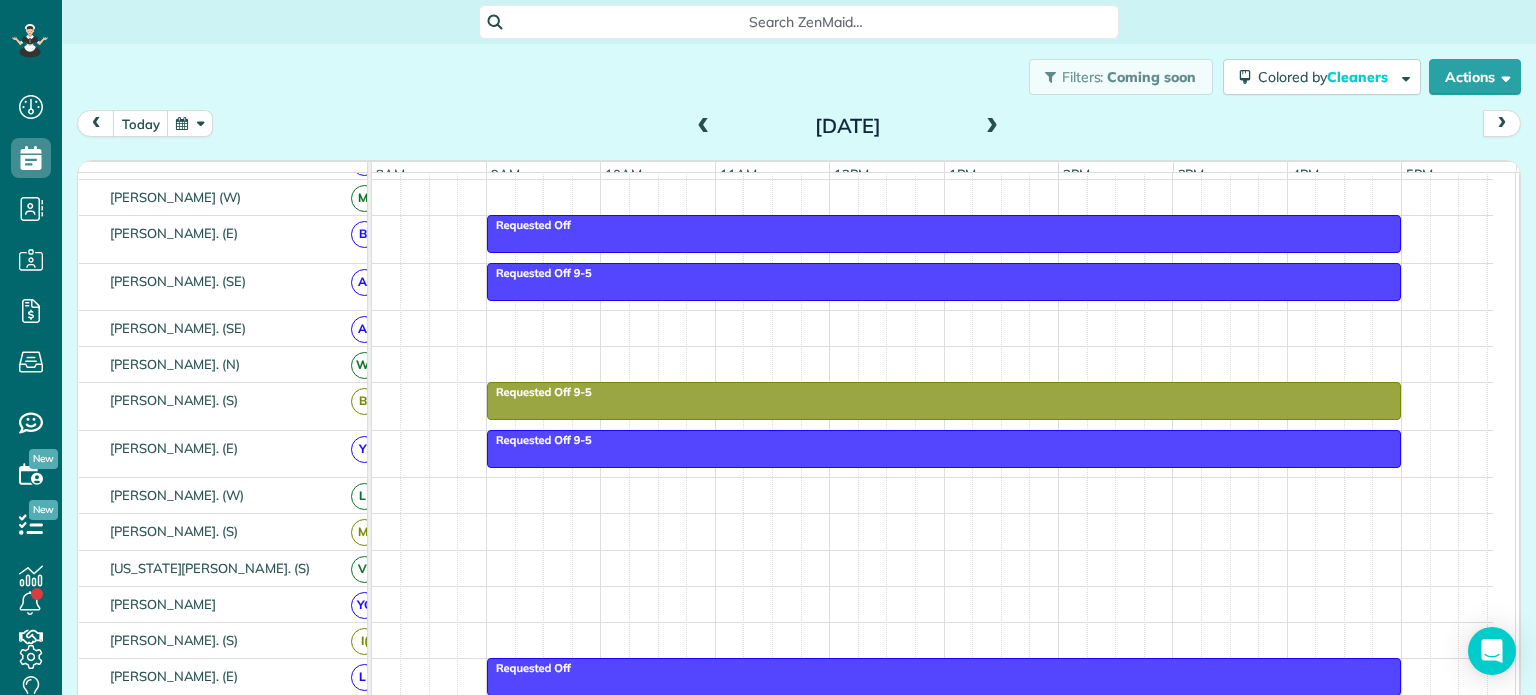 click at bounding box center [992, 127] 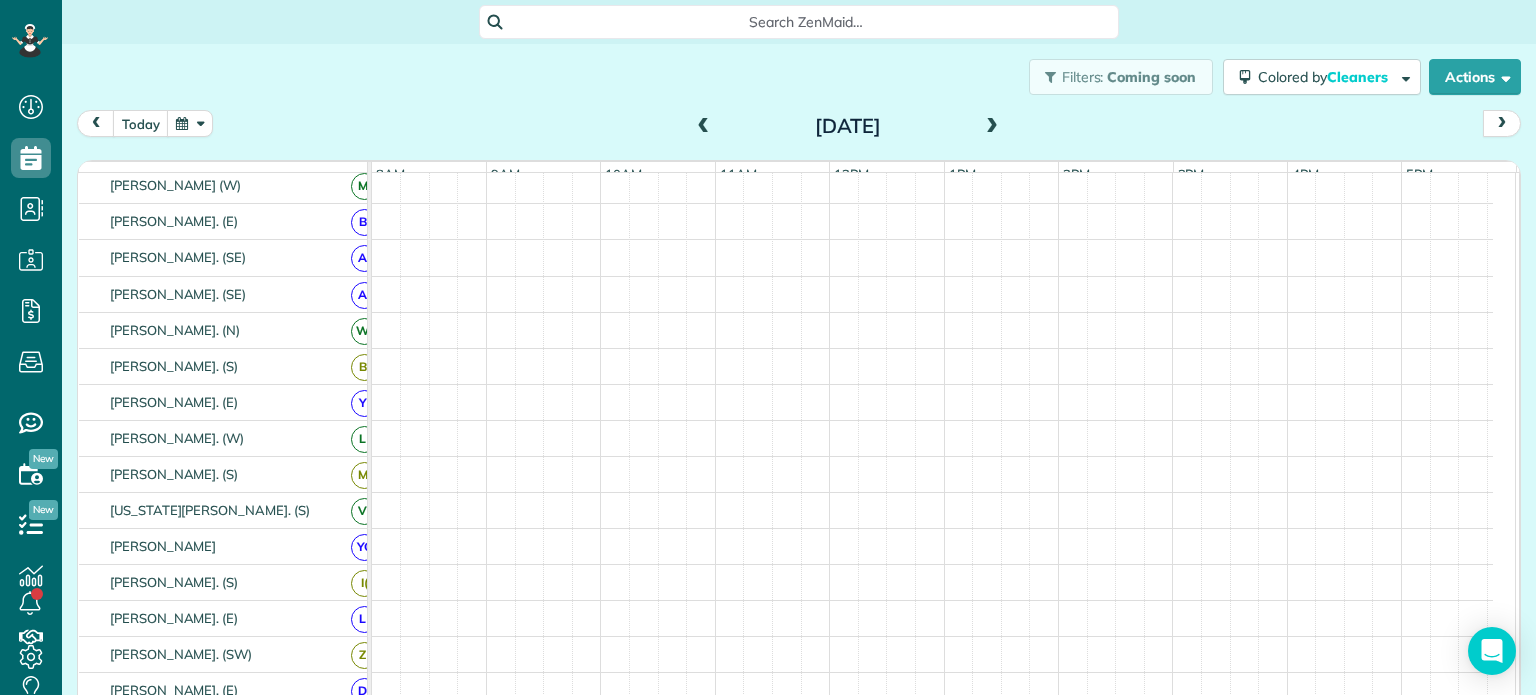 scroll, scrollTop: 144, scrollLeft: 0, axis: vertical 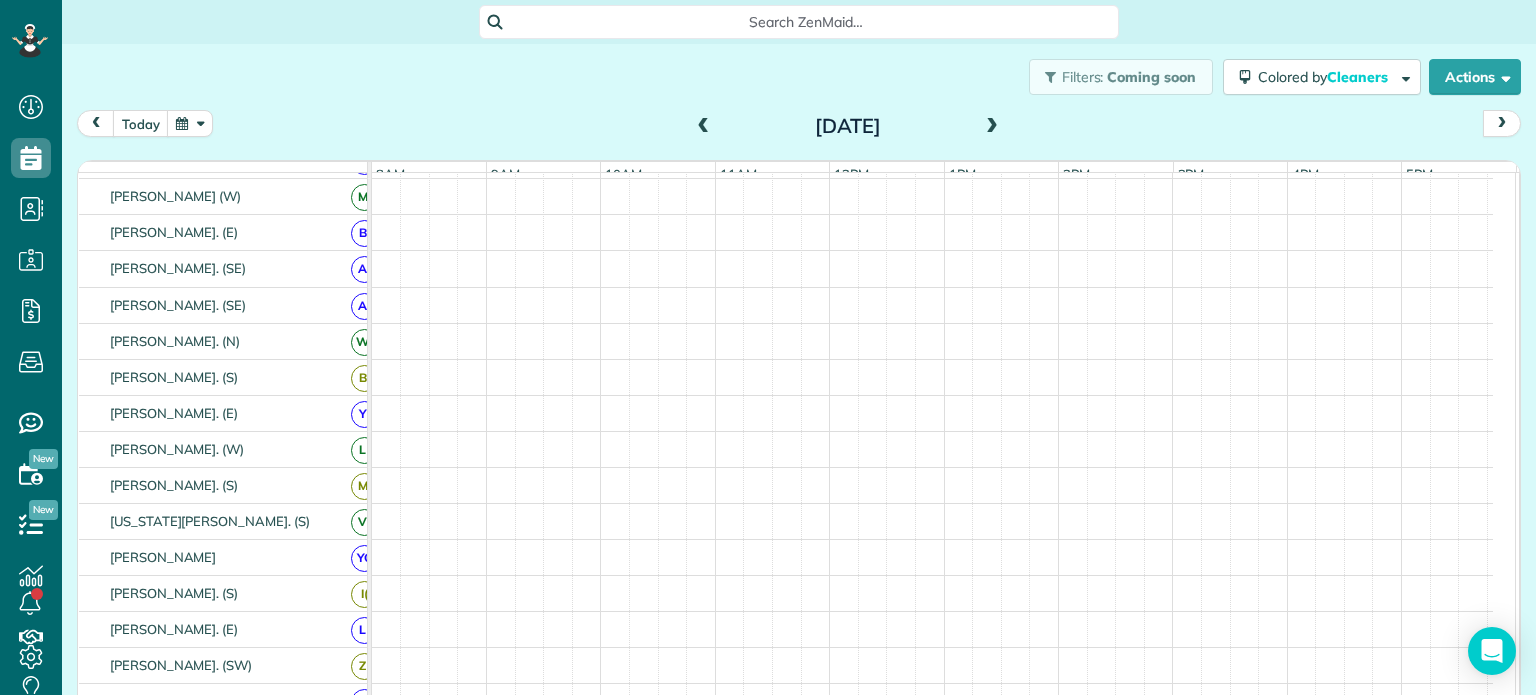 click at bounding box center (992, 127) 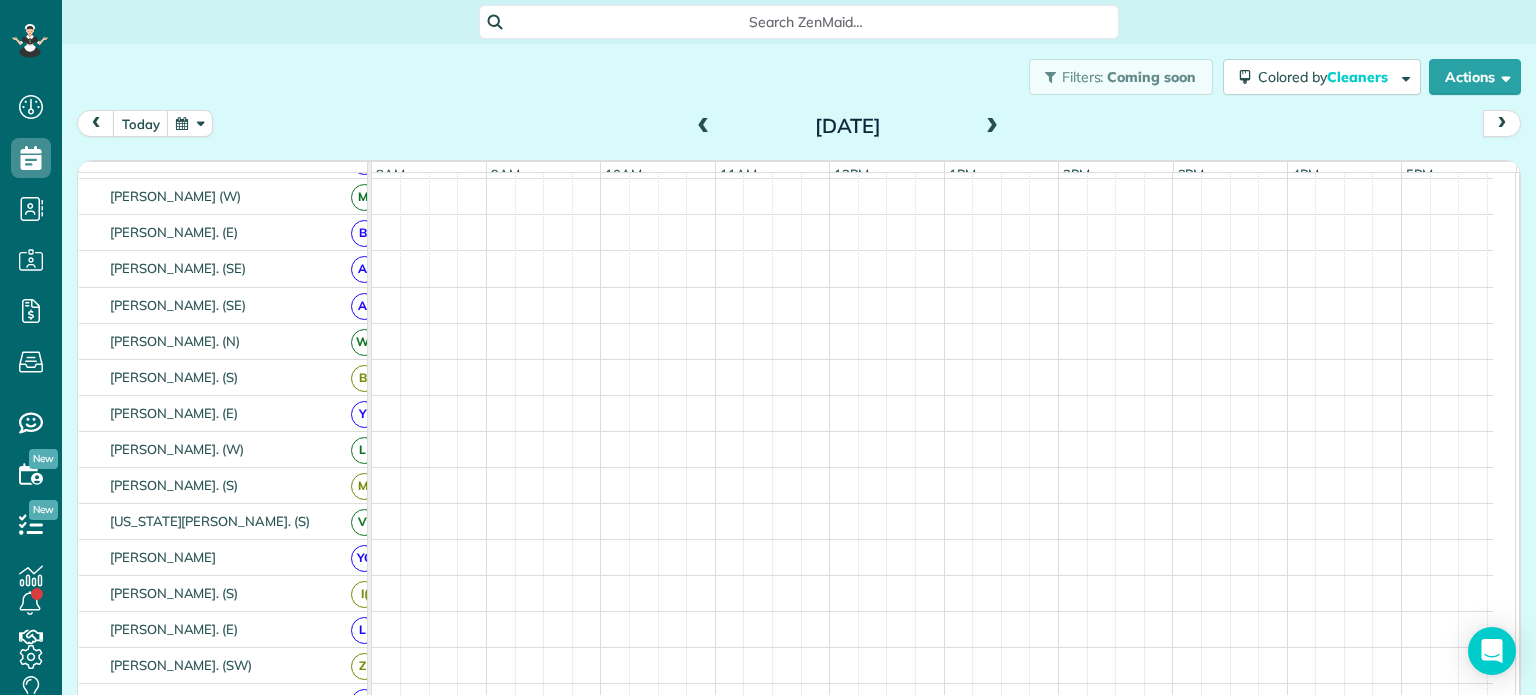 scroll, scrollTop: 205, scrollLeft: 0, axis: vertical 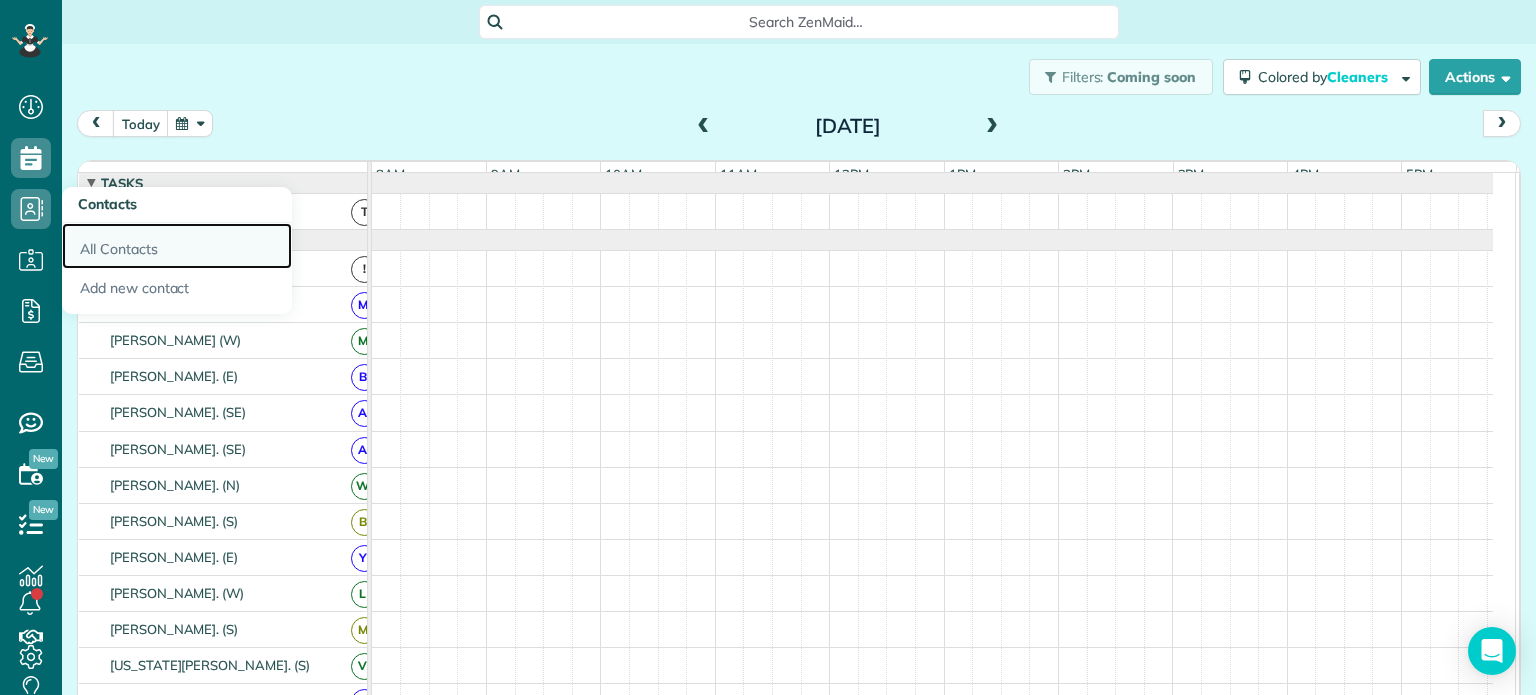 click on "All Contacts" at bounding box center (177, 246) 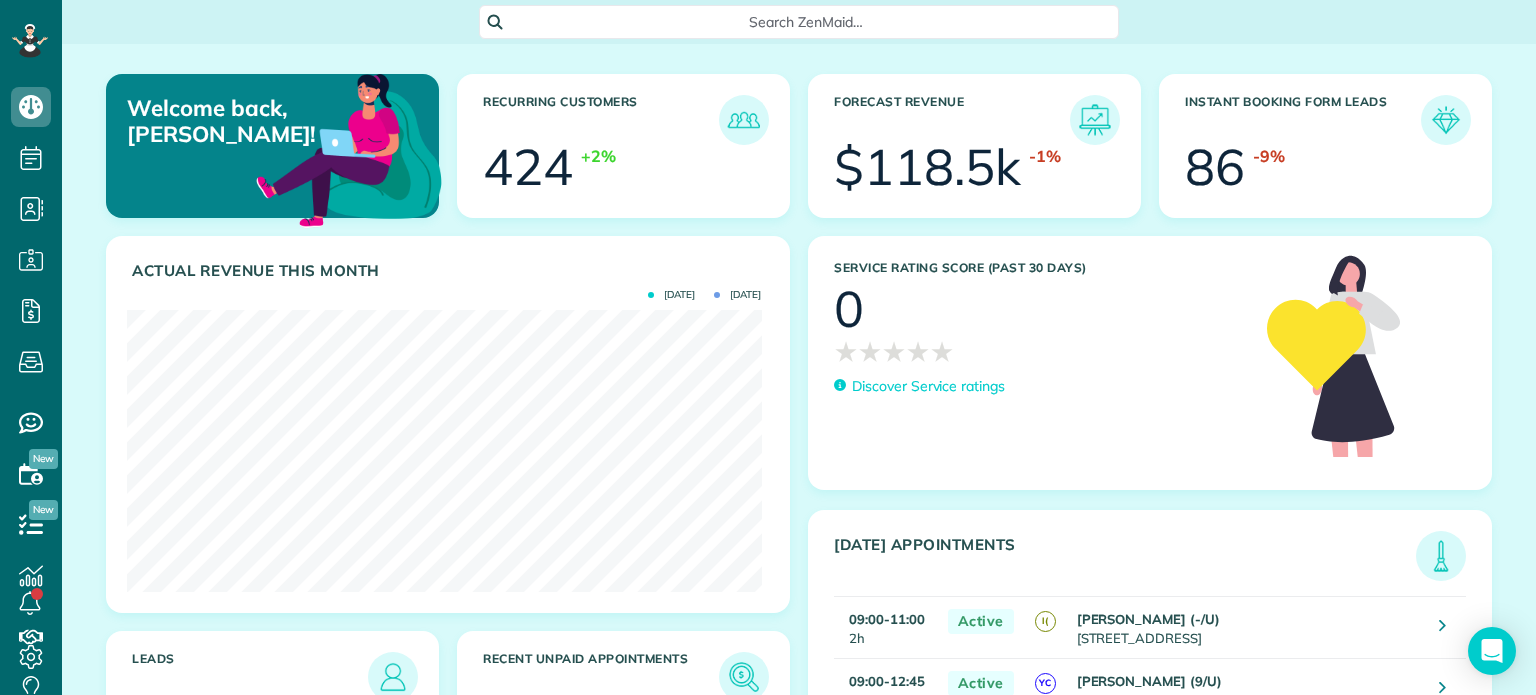 scroll, scrollTop: 0, scrollLeft: 0, axis: both 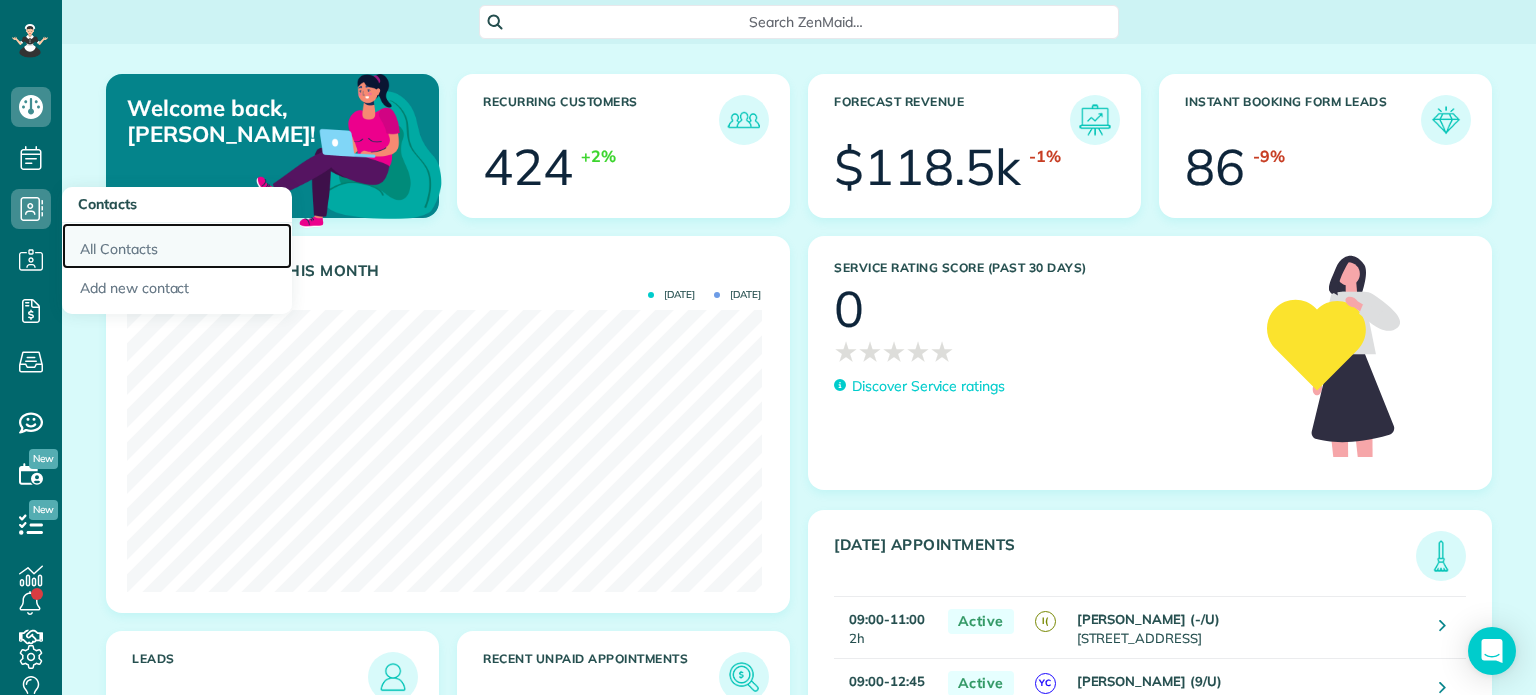 click on "All Contacts" at bounding box center (177, 246) 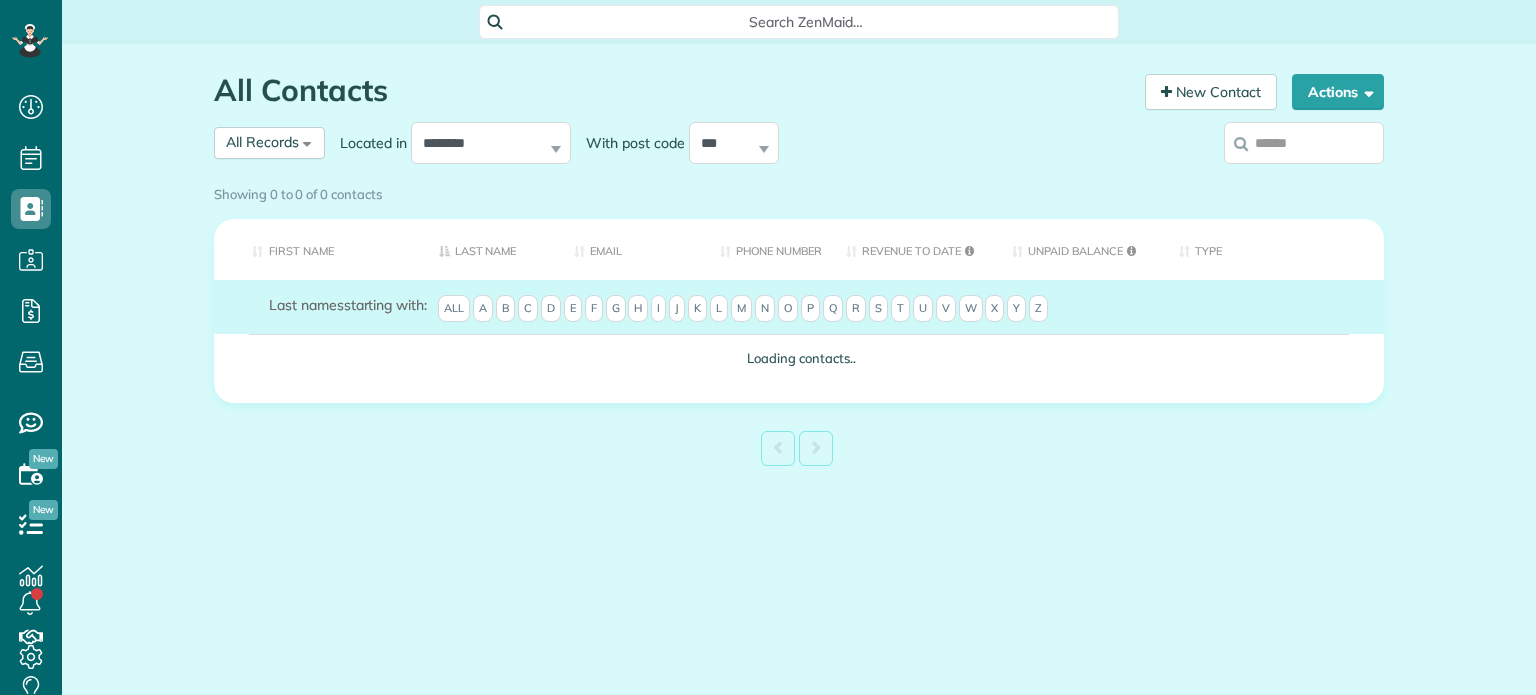 scroll, scrollTop: 0, scrollLeft: 0, axis: both 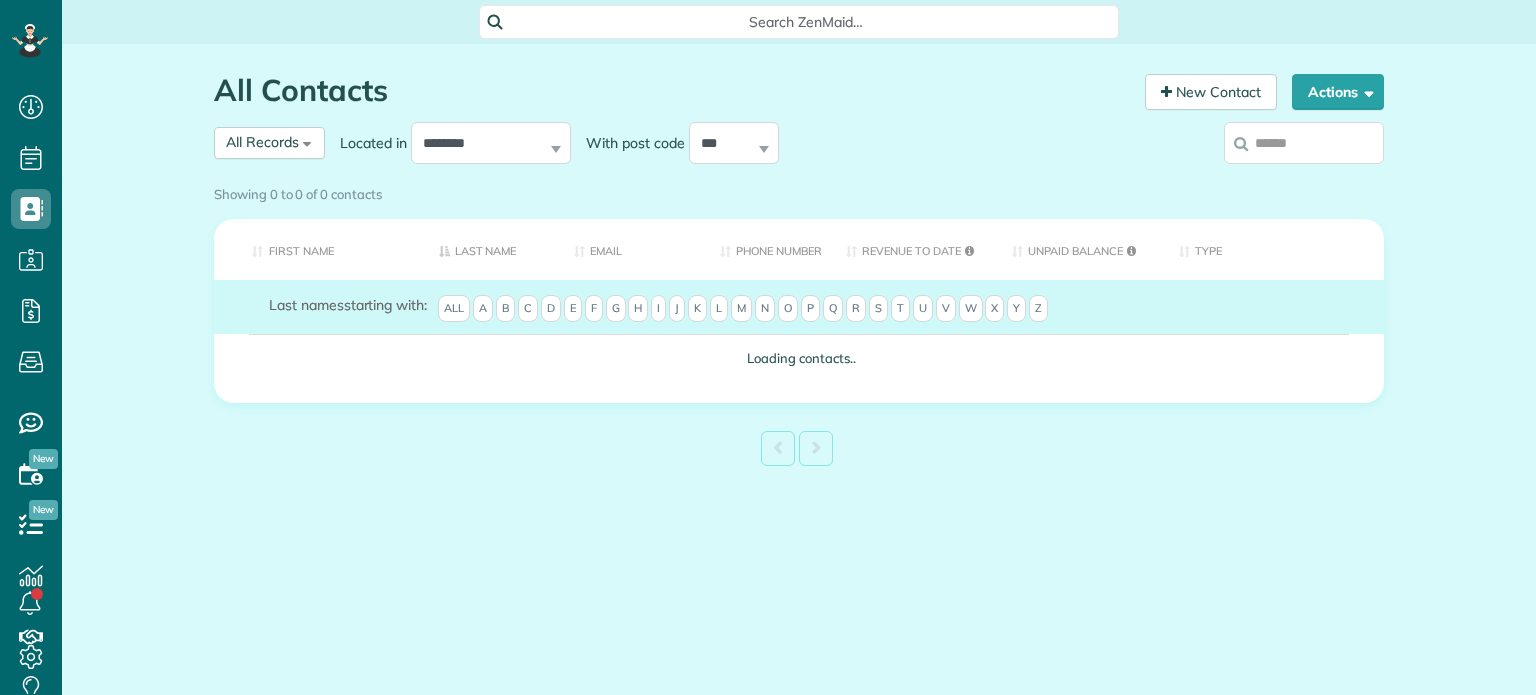 click at bounding box center [1304, 143] 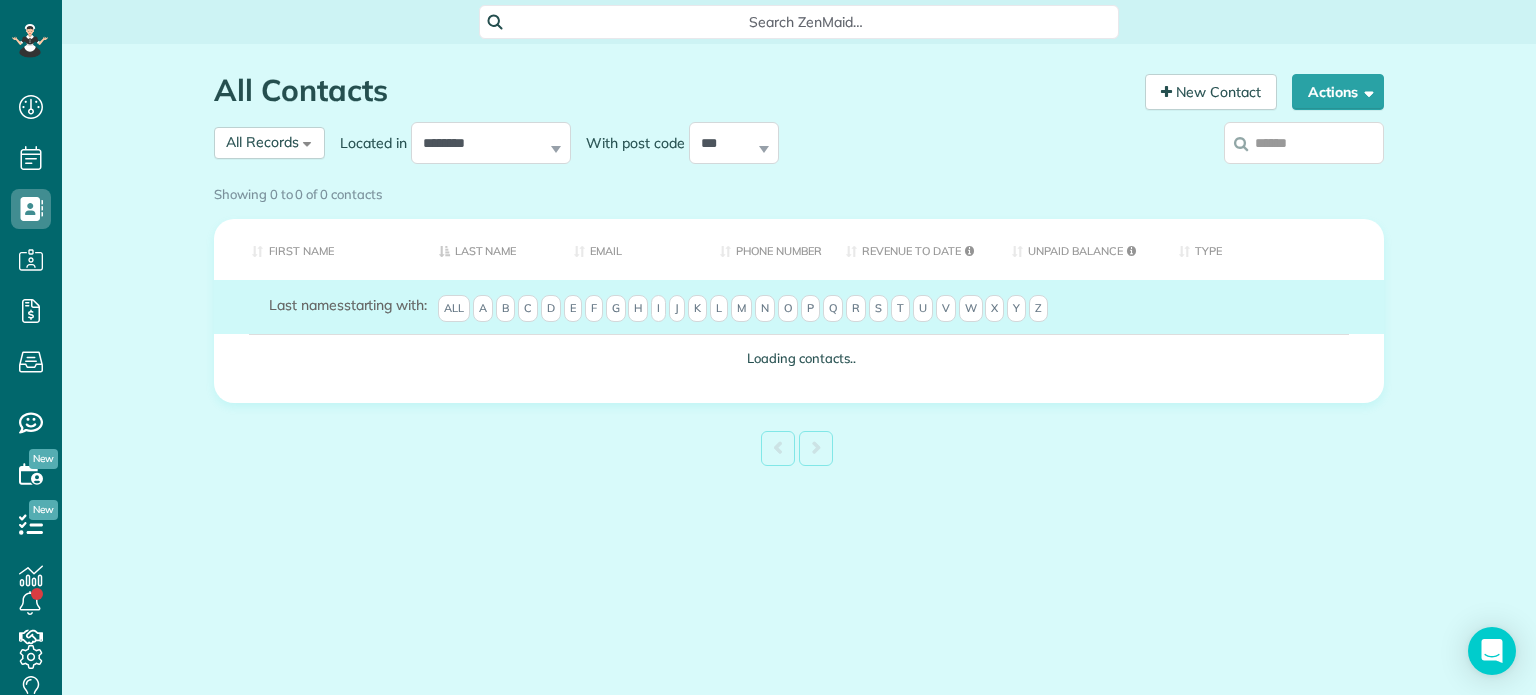 click on "Showing 0 to 0 of 0 contacts" at bounding box center (799, 194) 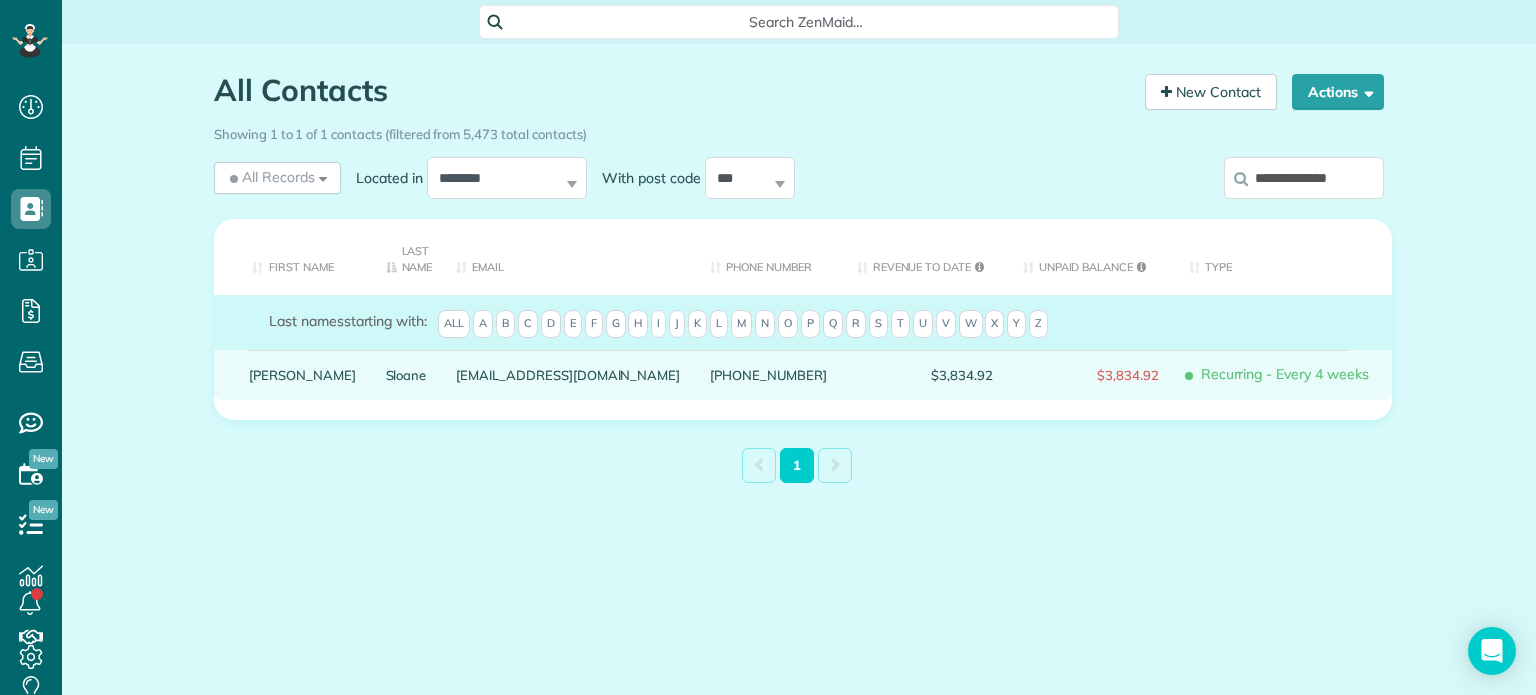 type on "**********" 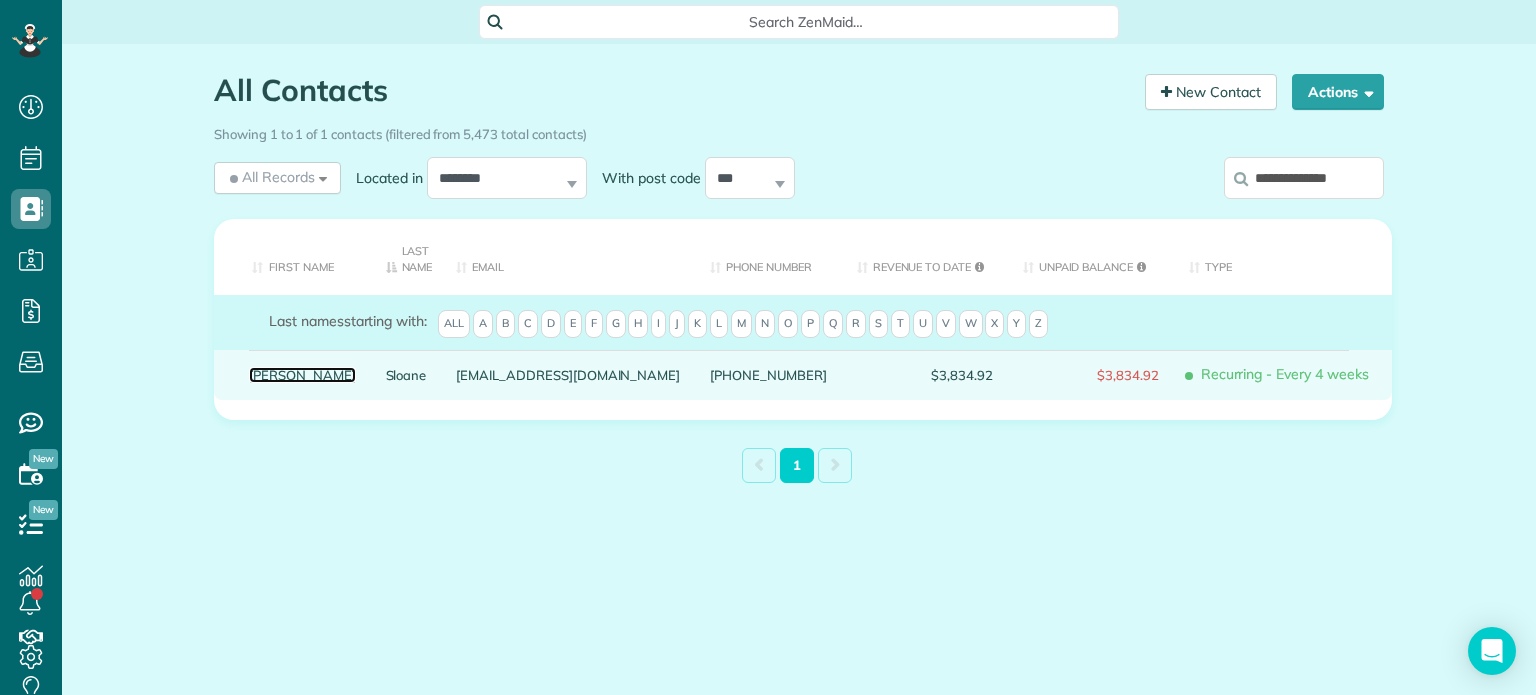 click on "Audrey" at bounding box center [302, 375] 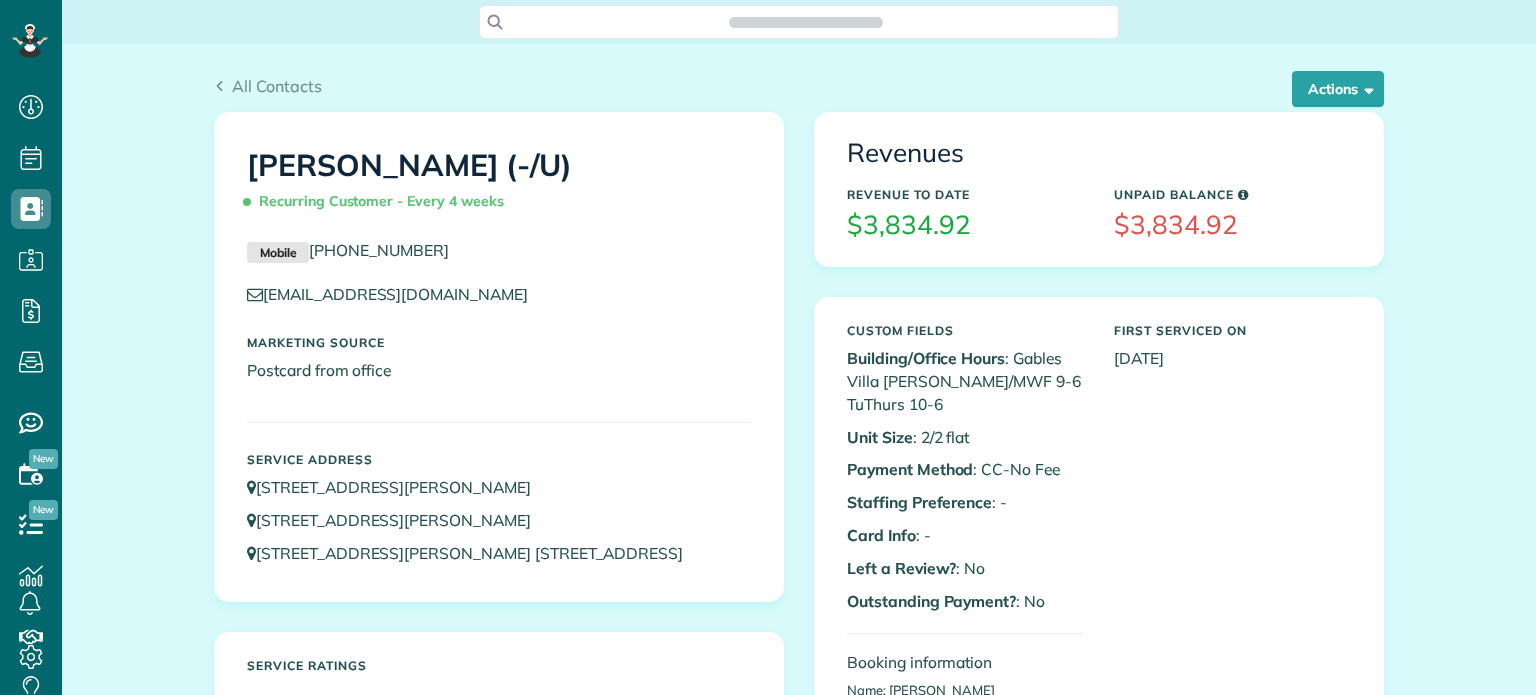 scroll, scrollTop: 0, scrollLeft: 0, axis: both 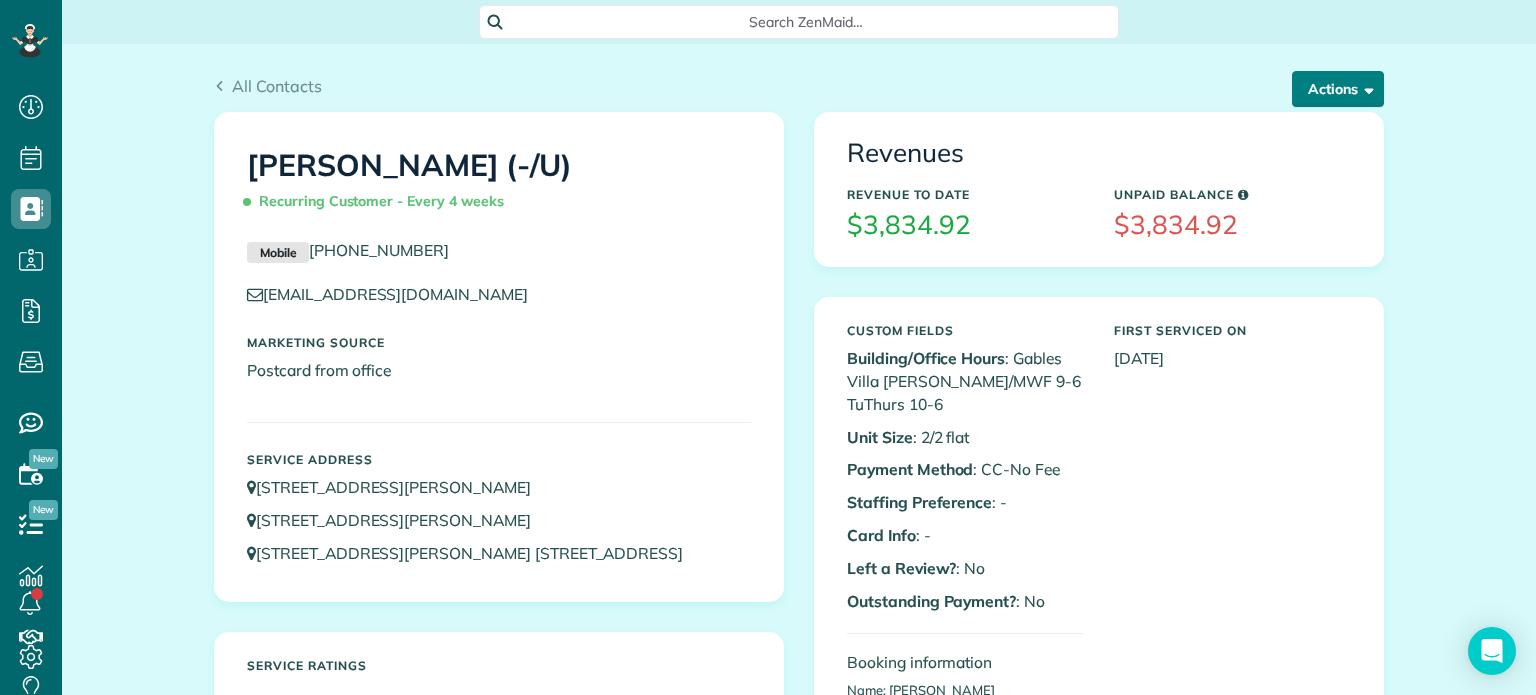 click on "Actions" at bounding box center (1338, 89) 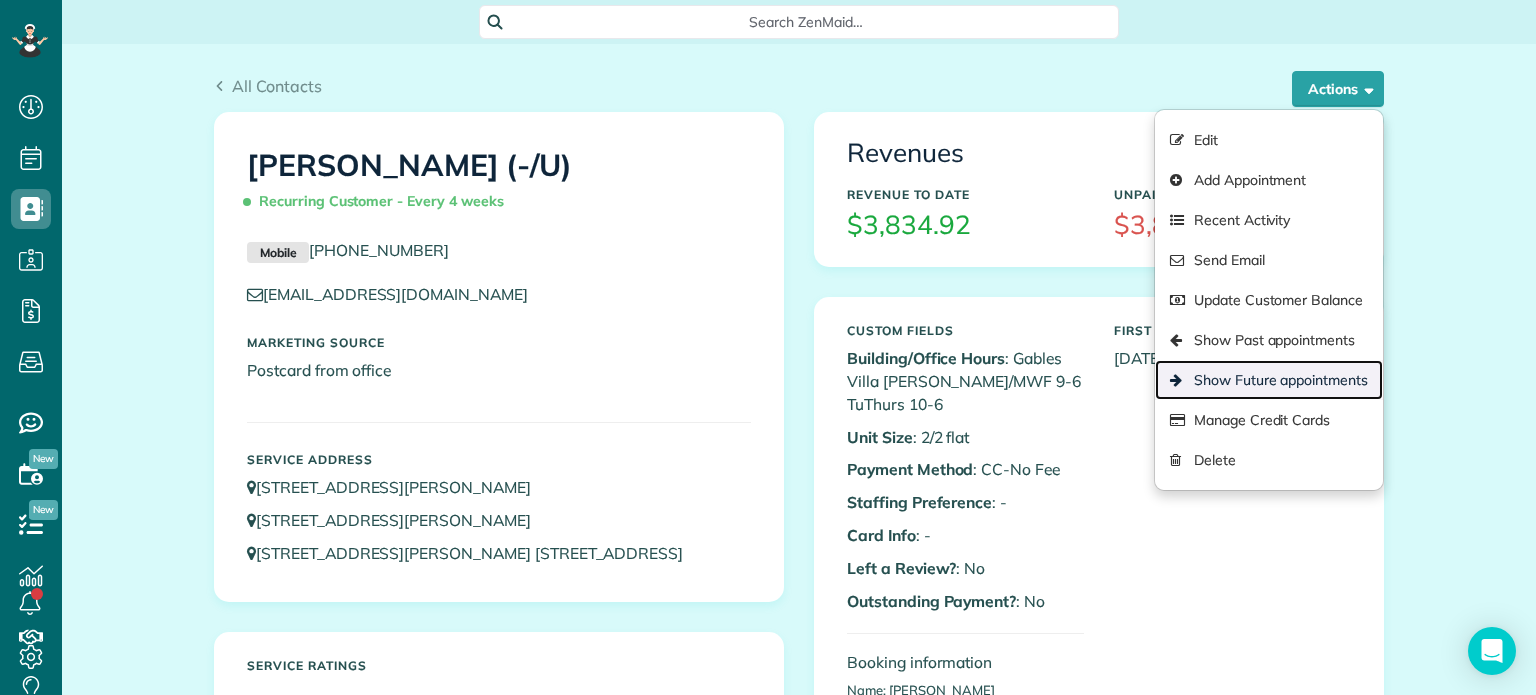 click on "Show Future appointments" at bounding box center [1269, 380] 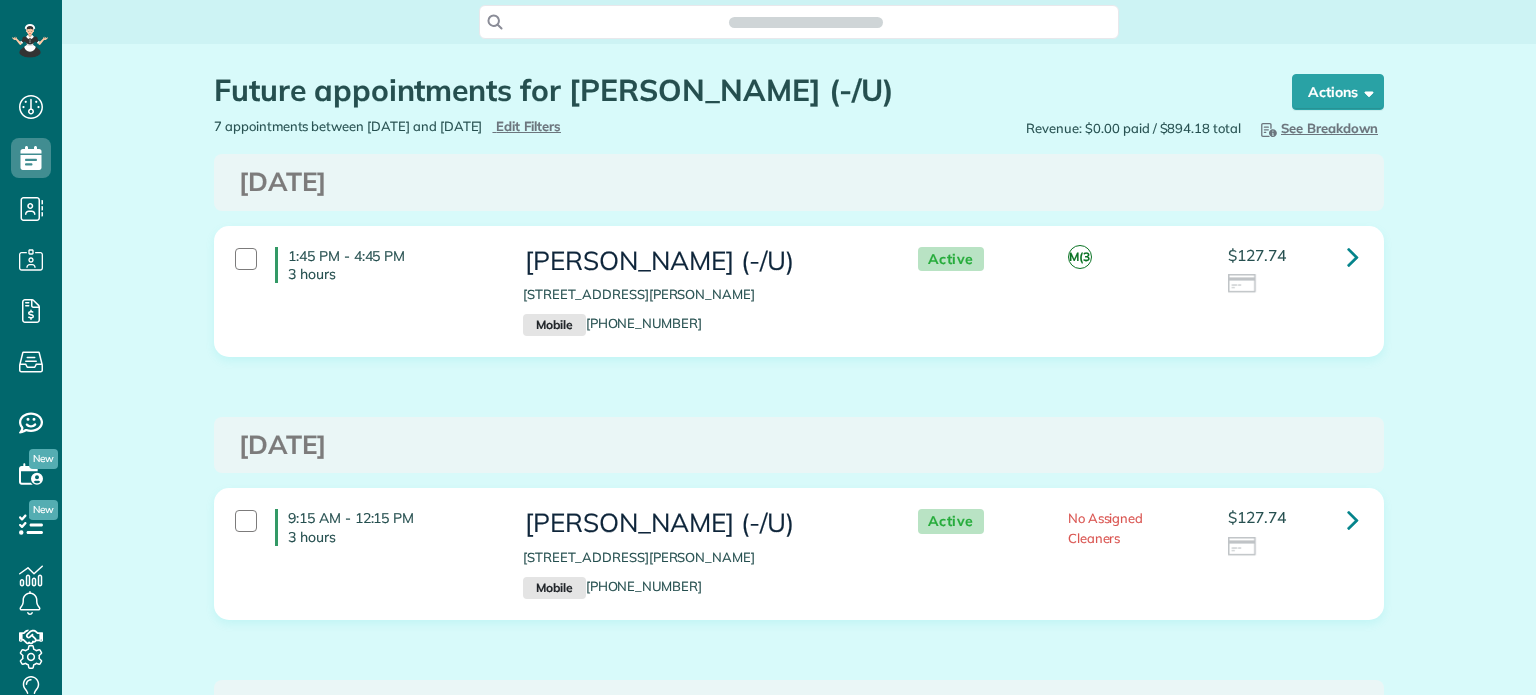 scroll, scrollTop: 0, scrollLeft: 0, axis: both 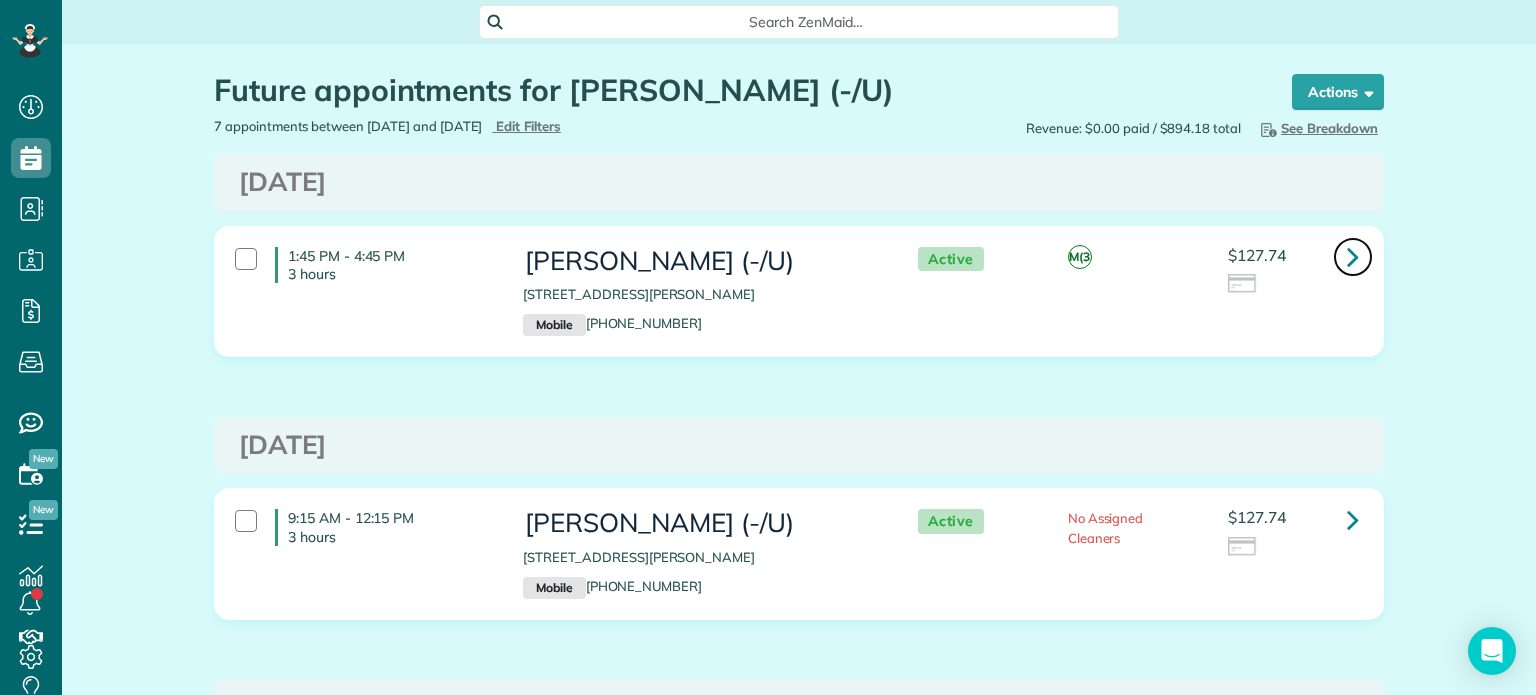 click at bounding box center [1353, 256] 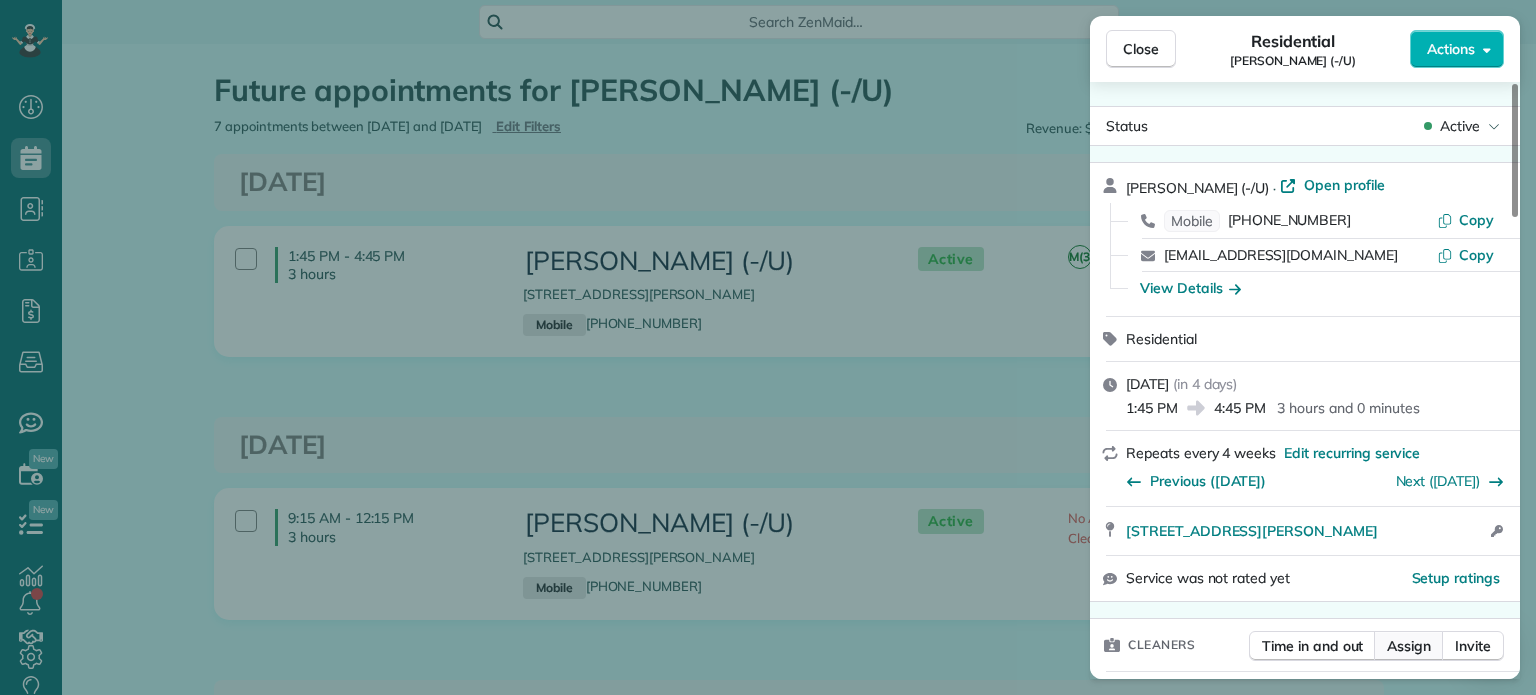 click on "Assign" at bounding box center [1409, 646] 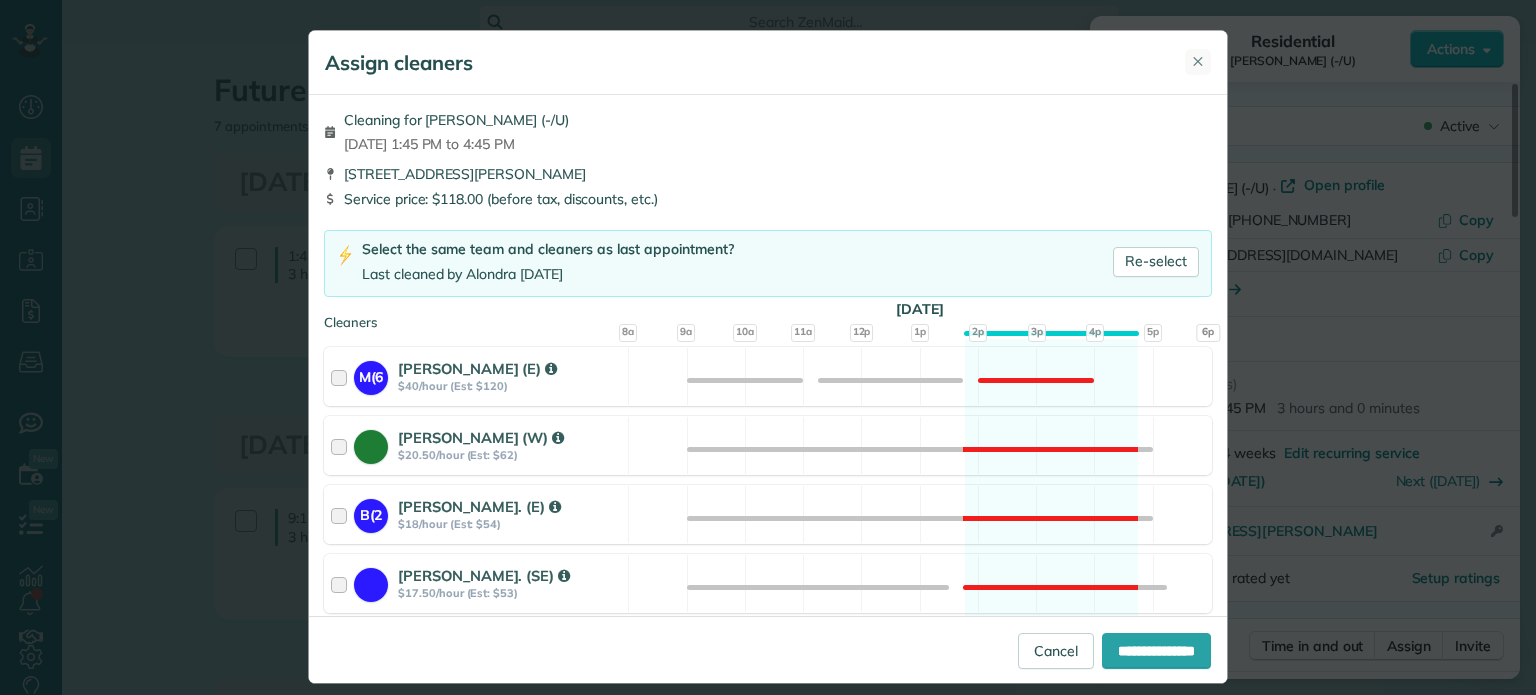 click on "✕" at bounding box center (1198, 61) 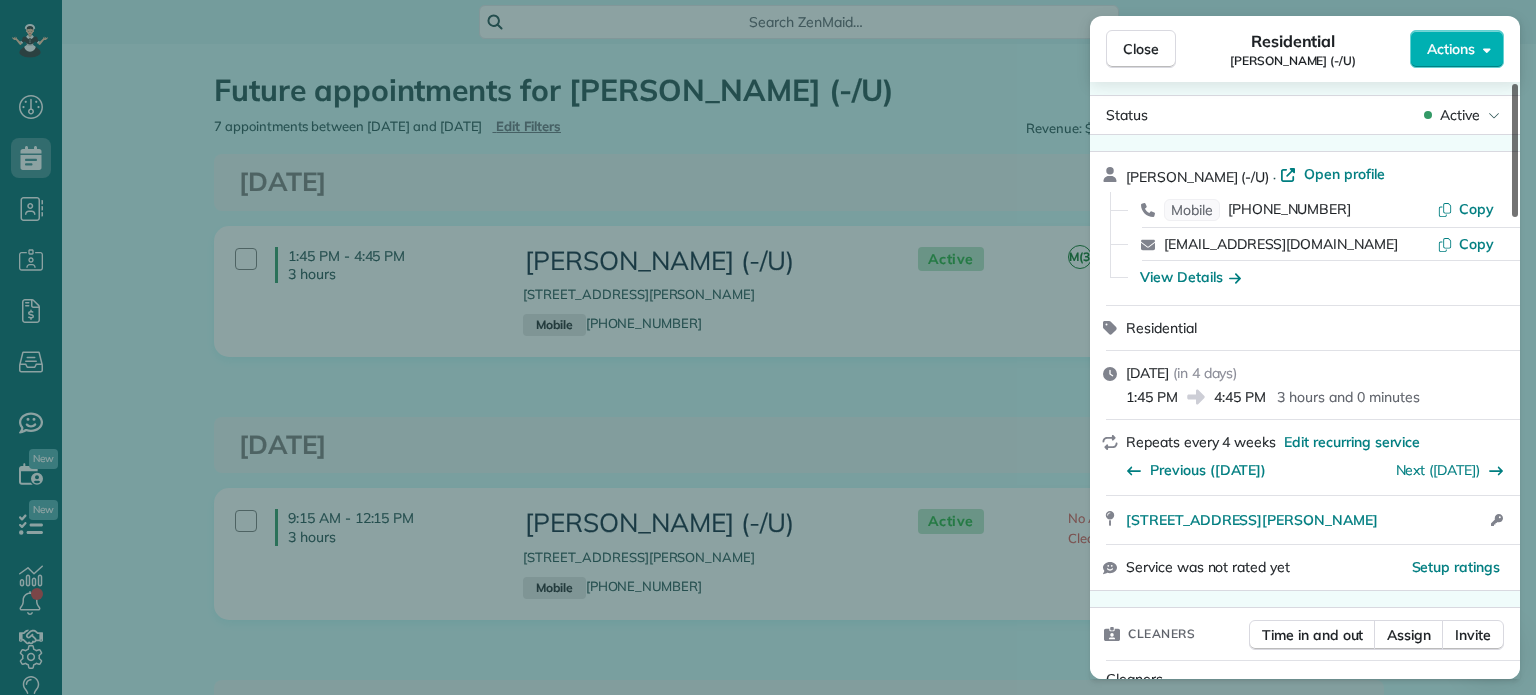 scroll, scrollTop: 4, scrollLeft: 0, axis: vertical 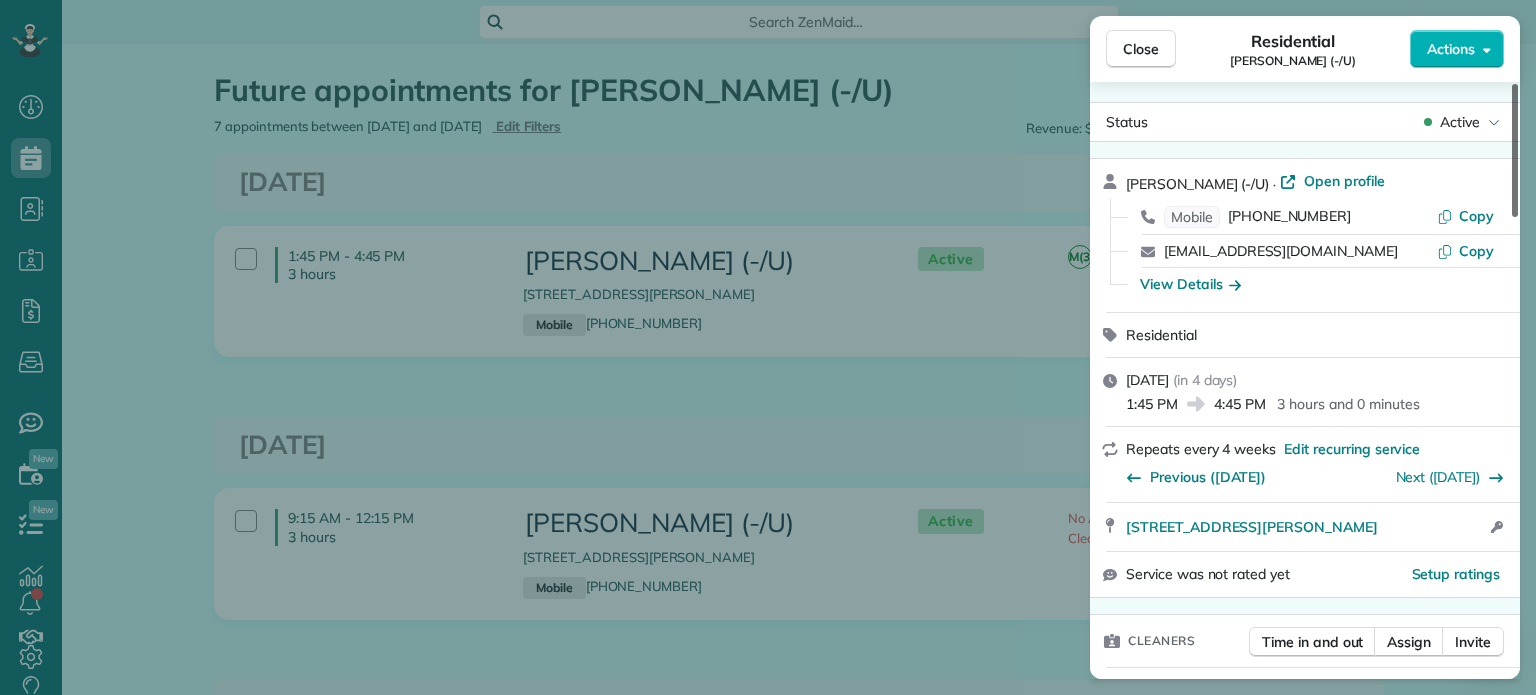 click at bounding box center (1515, 150) 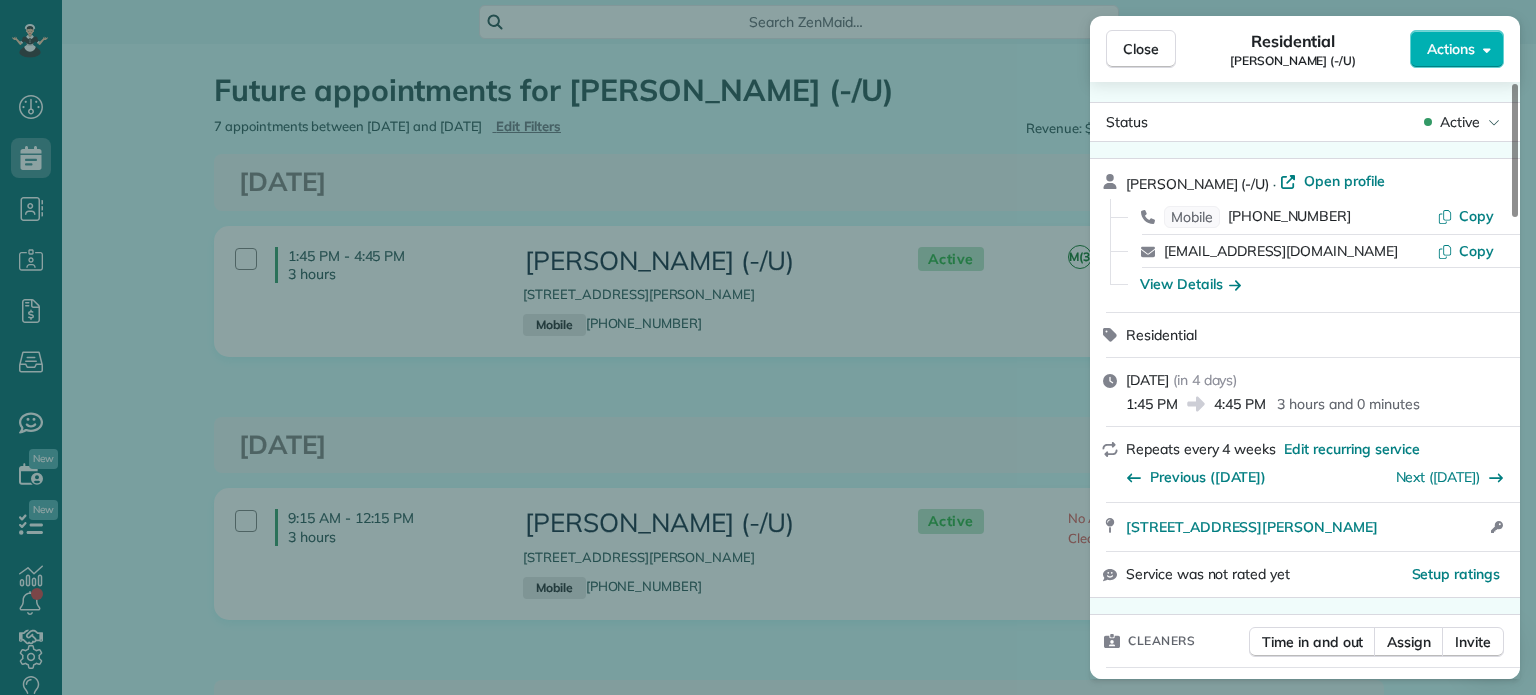 scroll, scrollTop: 0, scrollLeft: 0, axis: both 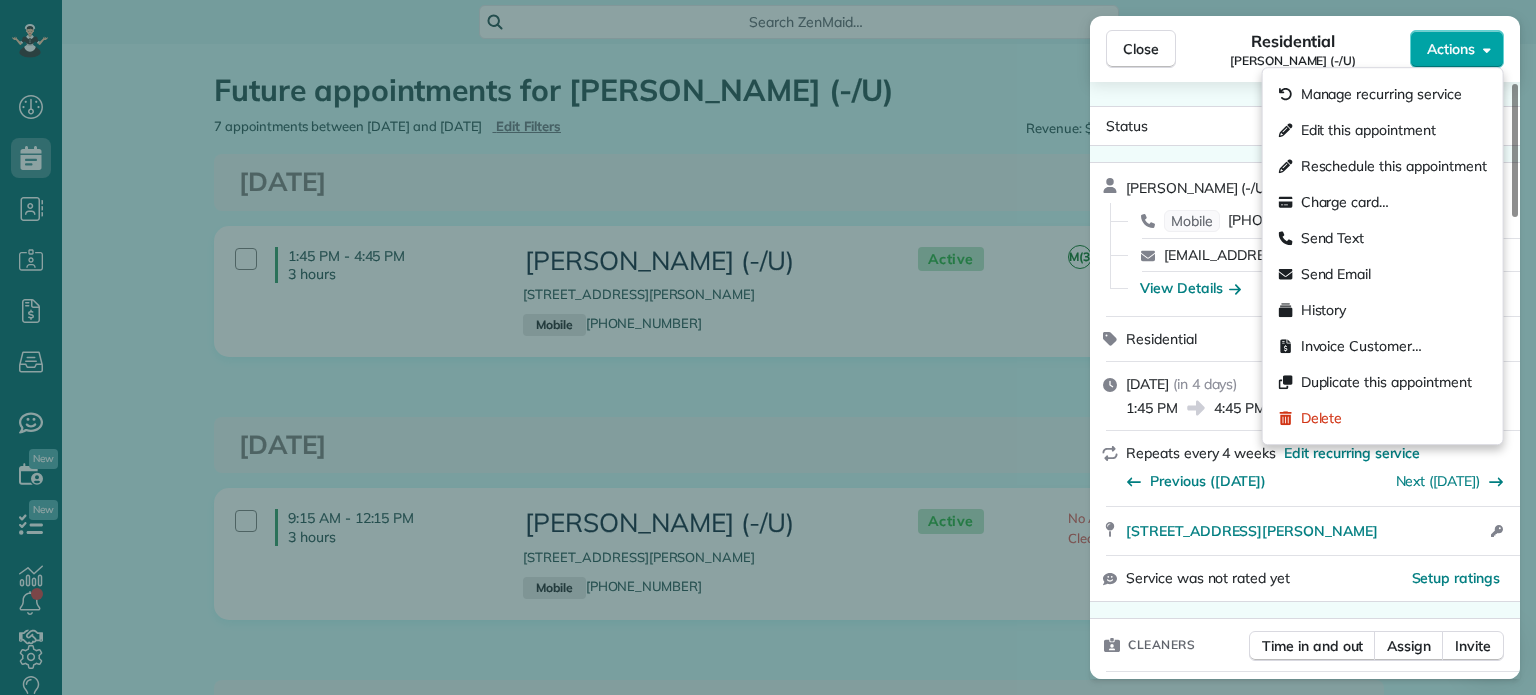 click on "Actions" at bounding box center (1451, 49) 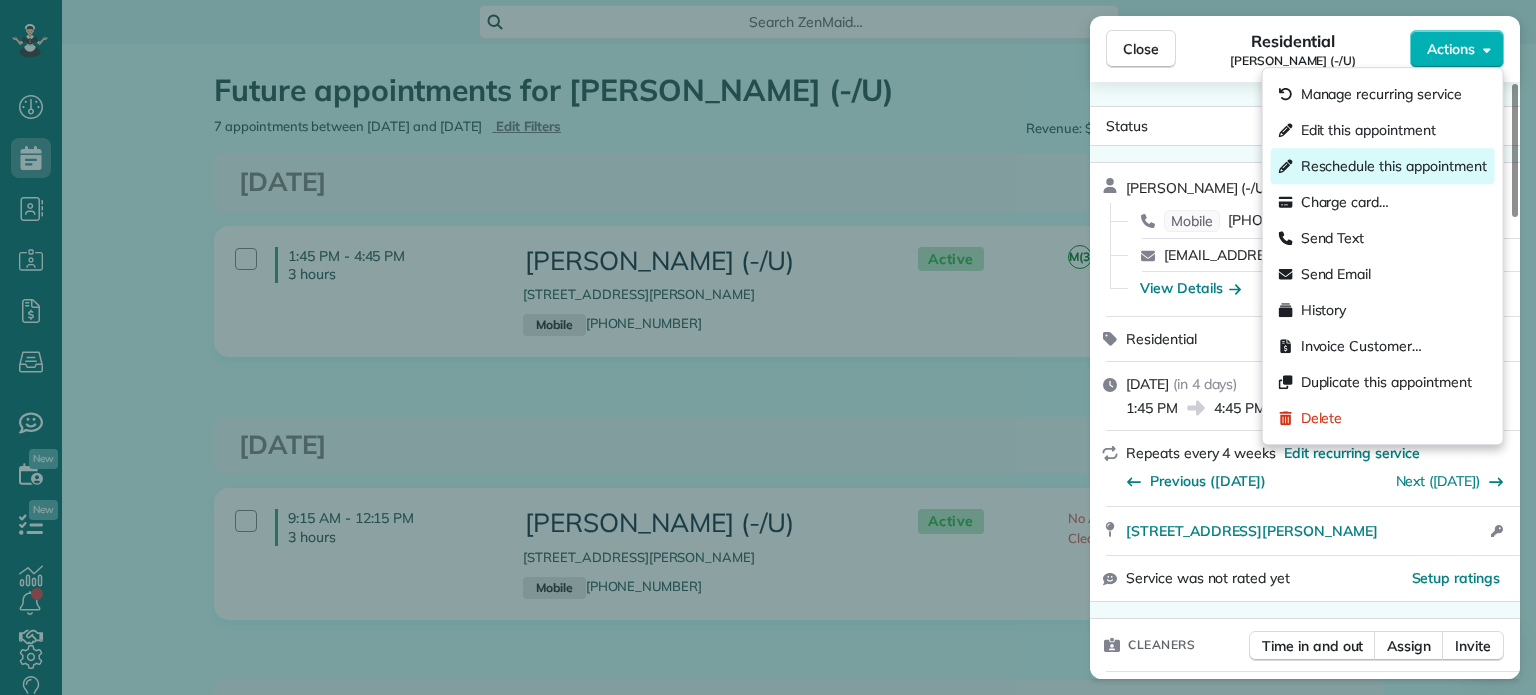 click on "Reschedule this appointment" at bounding box center [1394, 166] 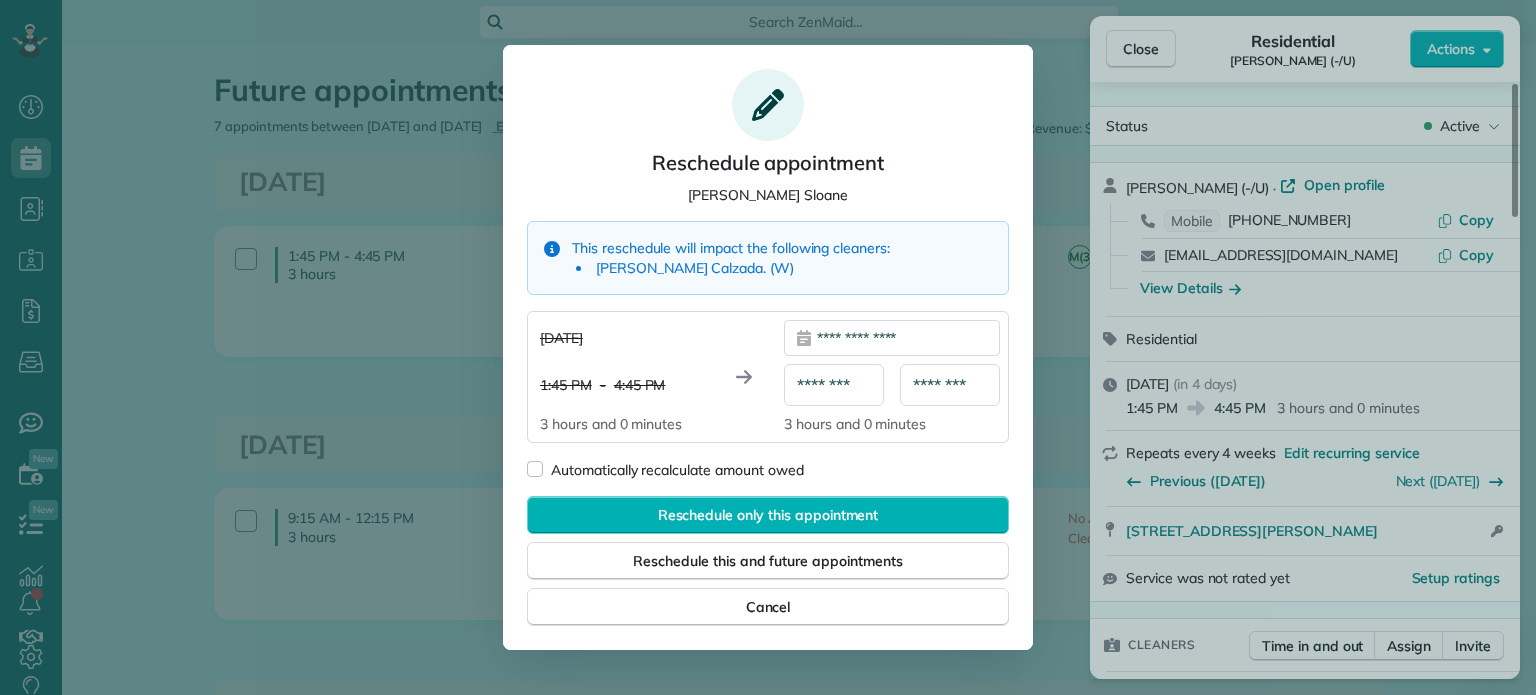 click on "**********" at bounding box center [892, 338] 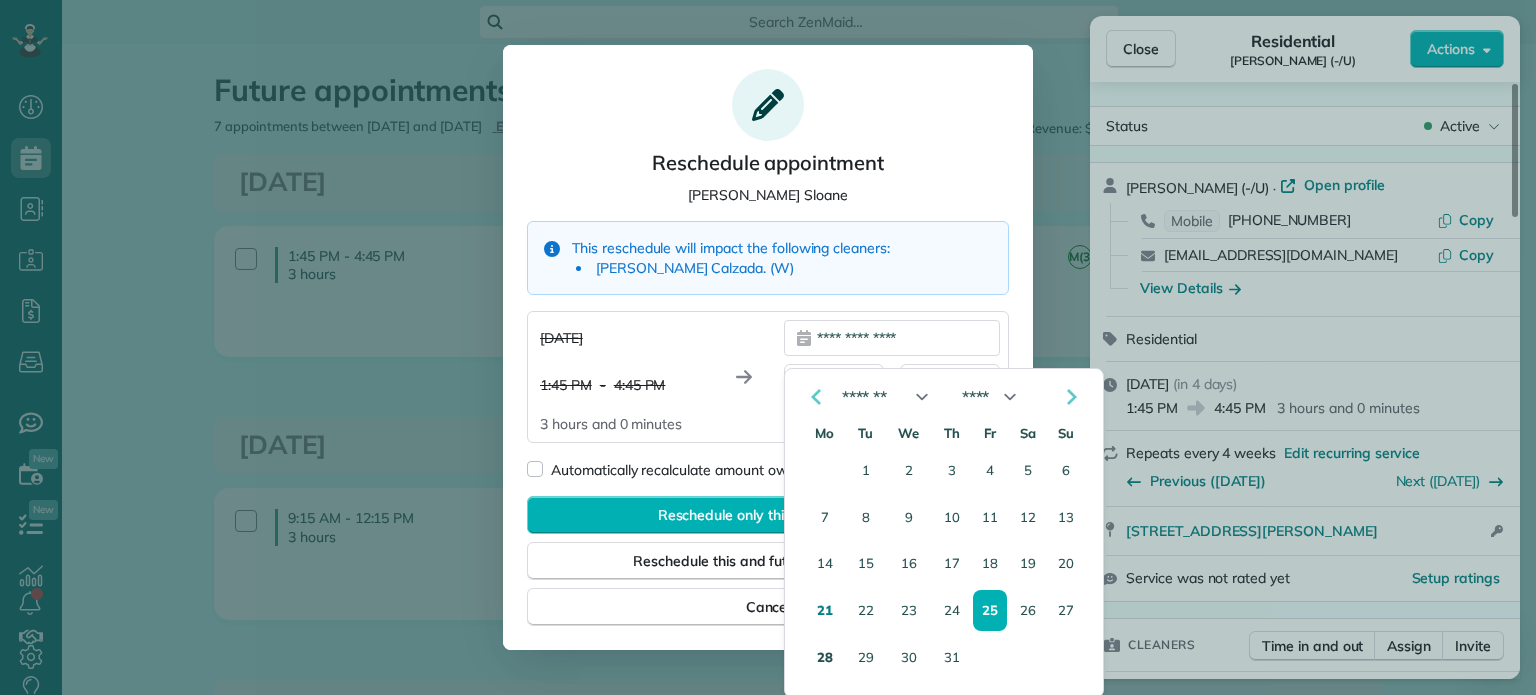 click on "28" at bounding box center [825, 657] 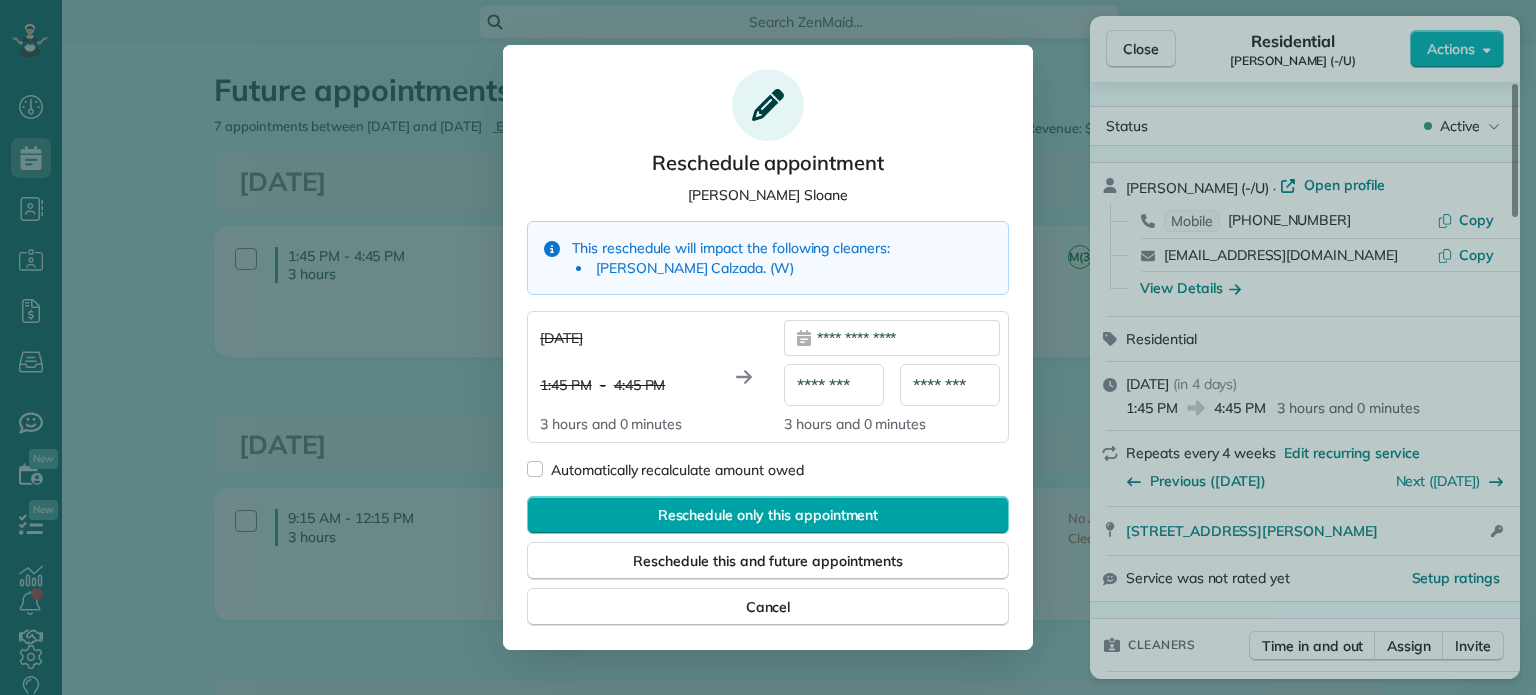 click on "Reschedule only this appointment" at bounding box center [768, 515] 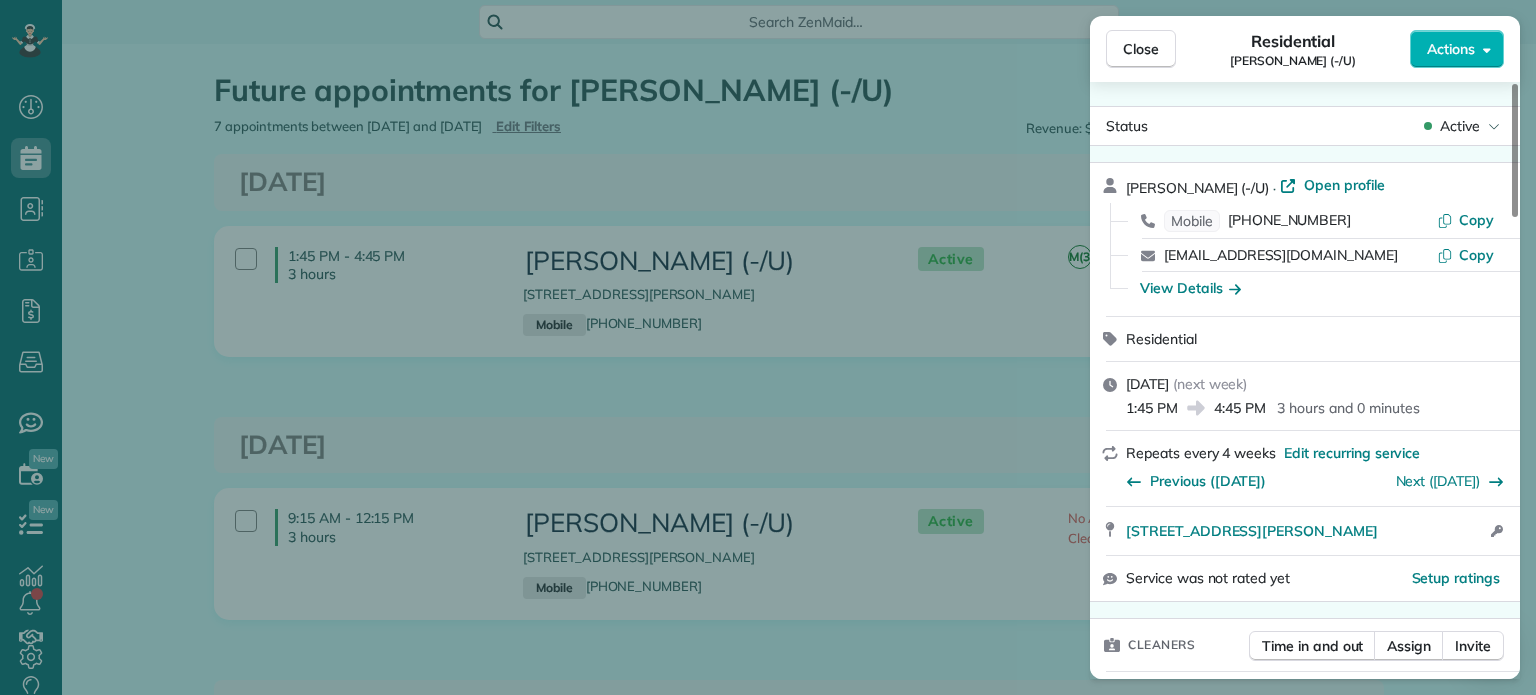 click on "Close Residential Audrey Sloane (-/U) Actions Status Active Audrey Sloane (-/U) · Open profile Mobile (469) 386-1434 Copy asloane179@gmail.com Copy View Details Residential Monday, July 28, 2025 ( next week ) 1:45 PM 4:45 PM 3 hours and 0 minutes Repeats every 4 weeks Edit recurring service Previous (Jun 27) Next (Aug 22) 2707 Cole Avenue 316 Dallas TX 75204 Open access information Service was not rated yet Setup ratings Cleaners Time in and out Assign Invite Cleaners Mayte   Calzada. (W) 1:45 PM 4:45 PM Checklist Try Now Keep this appointment up to your standards. Stay on top of every detail, keep your cleaners organised, and your client happy. Assign a checklist Watch a 5 min demo Billing Billing actions Price $118.00 Overcharge $0.00 Discount $0.00 Coupon discount - Primary tax Texas State &amp; Local Sales &amp; Use Tax (8.25%) $9.74 Secondary tax - Total appointment price $127.74 Tips collected New feature! $0.00 Unpaid Mark as paid Total including tip $127.74 Get paid online in no-time! Work items 1 3" at bounding box center [768, 347] 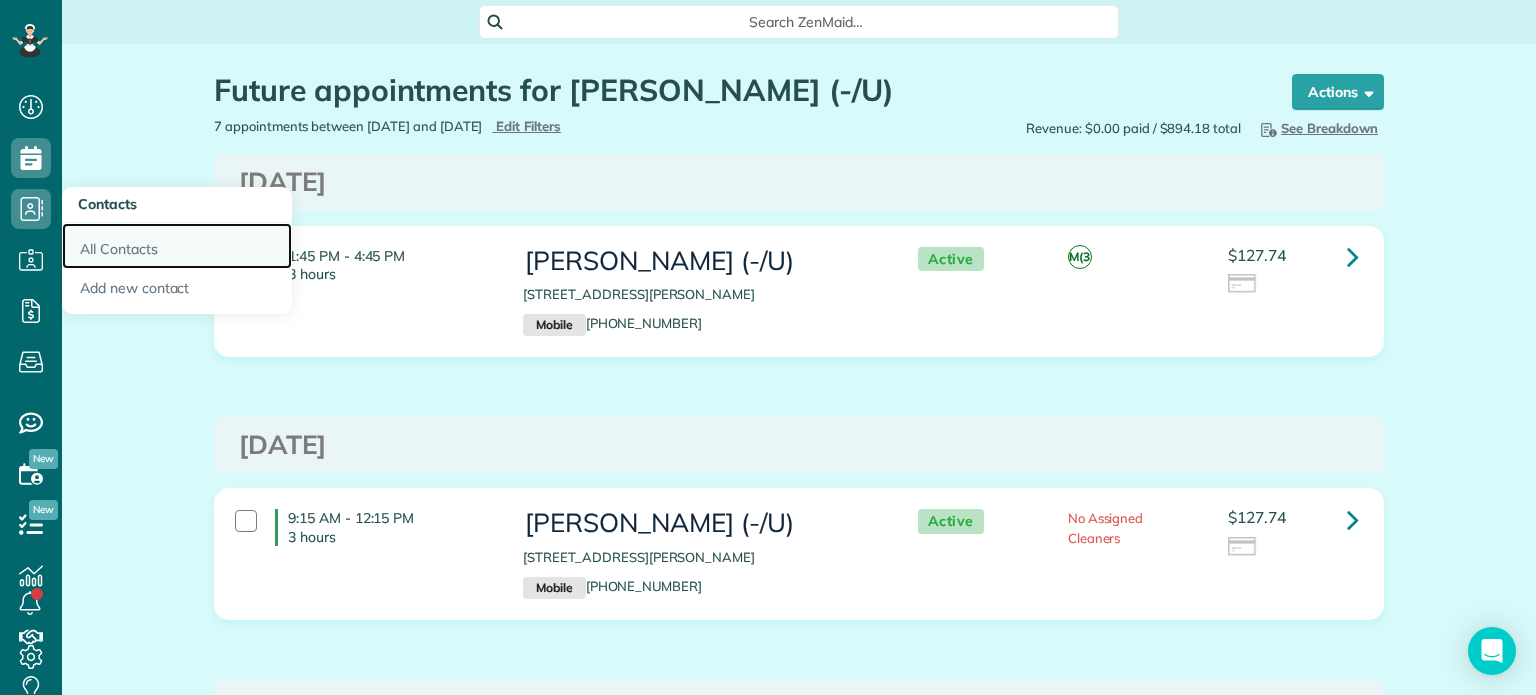 click on "All Contacts" at bounding box center [177, 246] 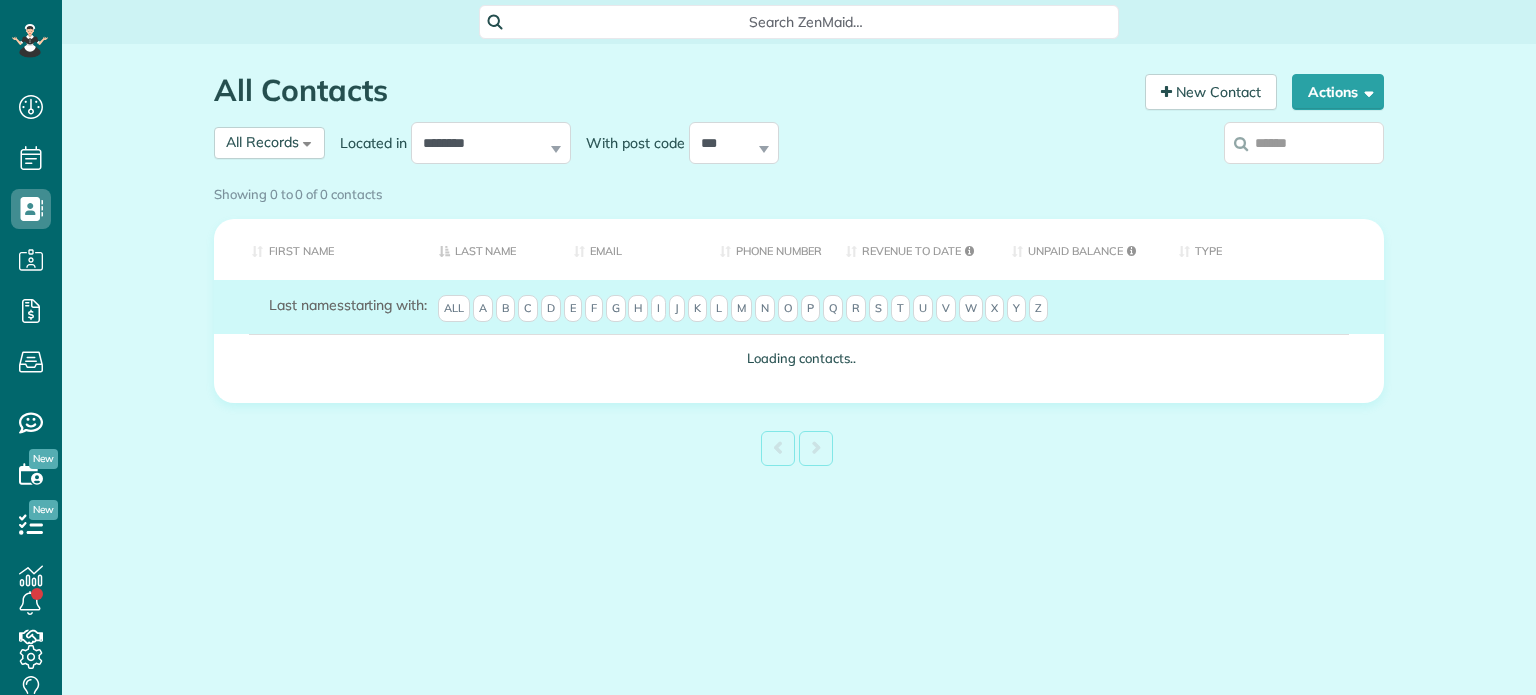 scroll, scrollTop: 0, scrollLeft: 0, axis: both 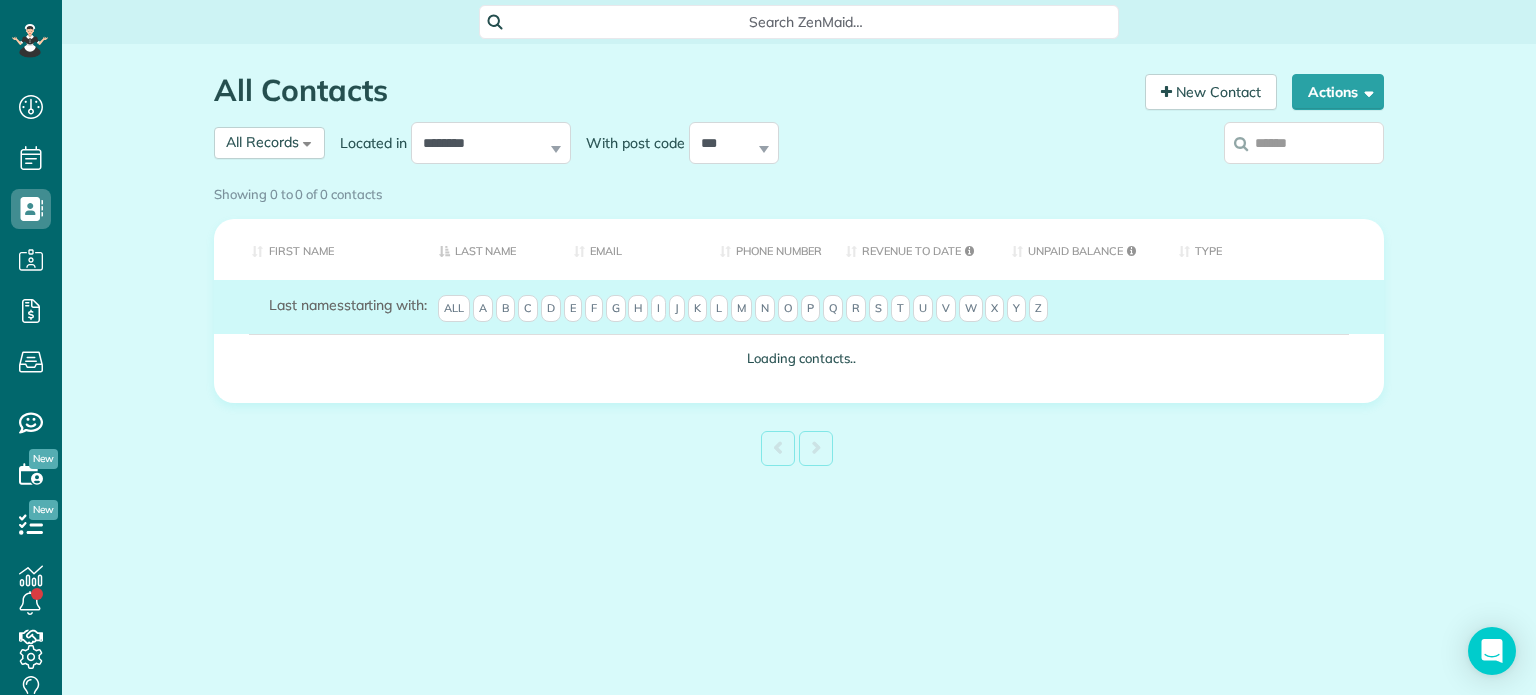 click at bounding box center (1304, 143) 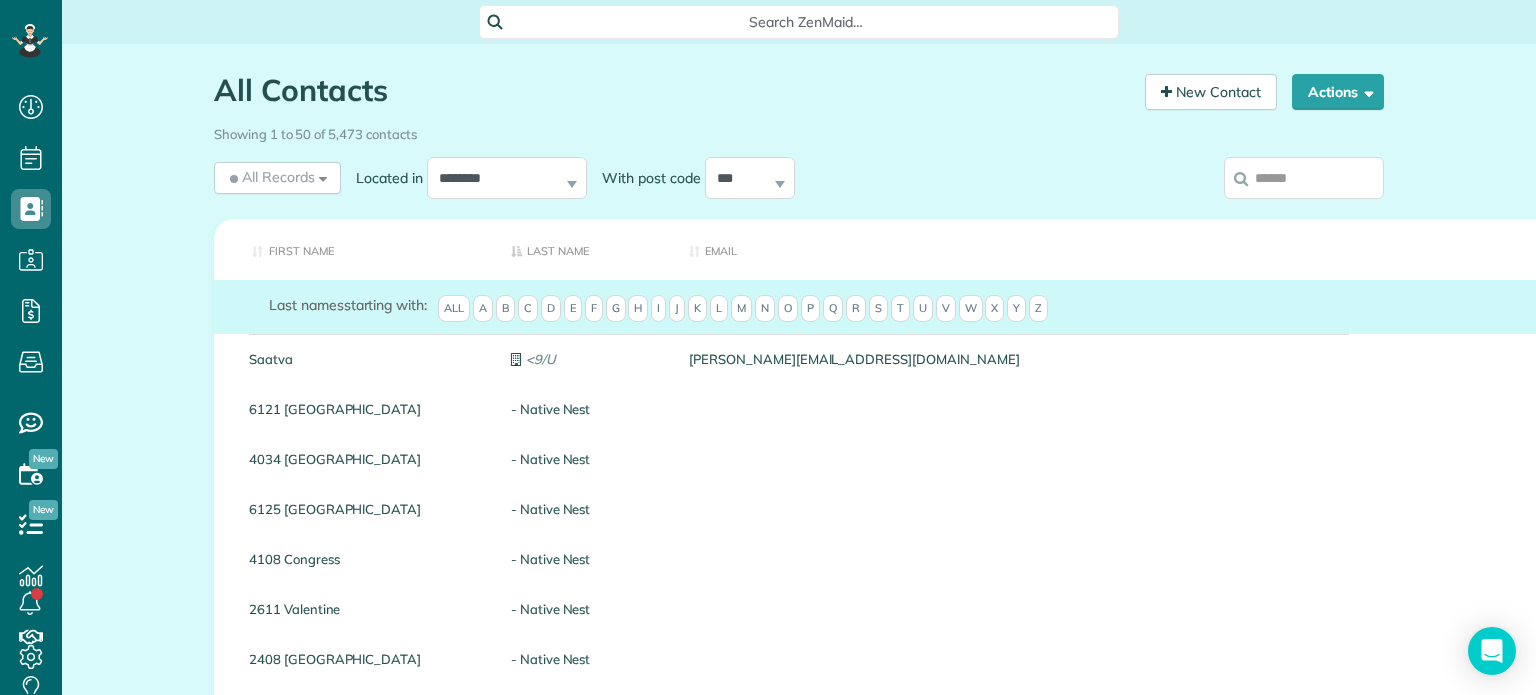 click at bounding box center [1304, 178] 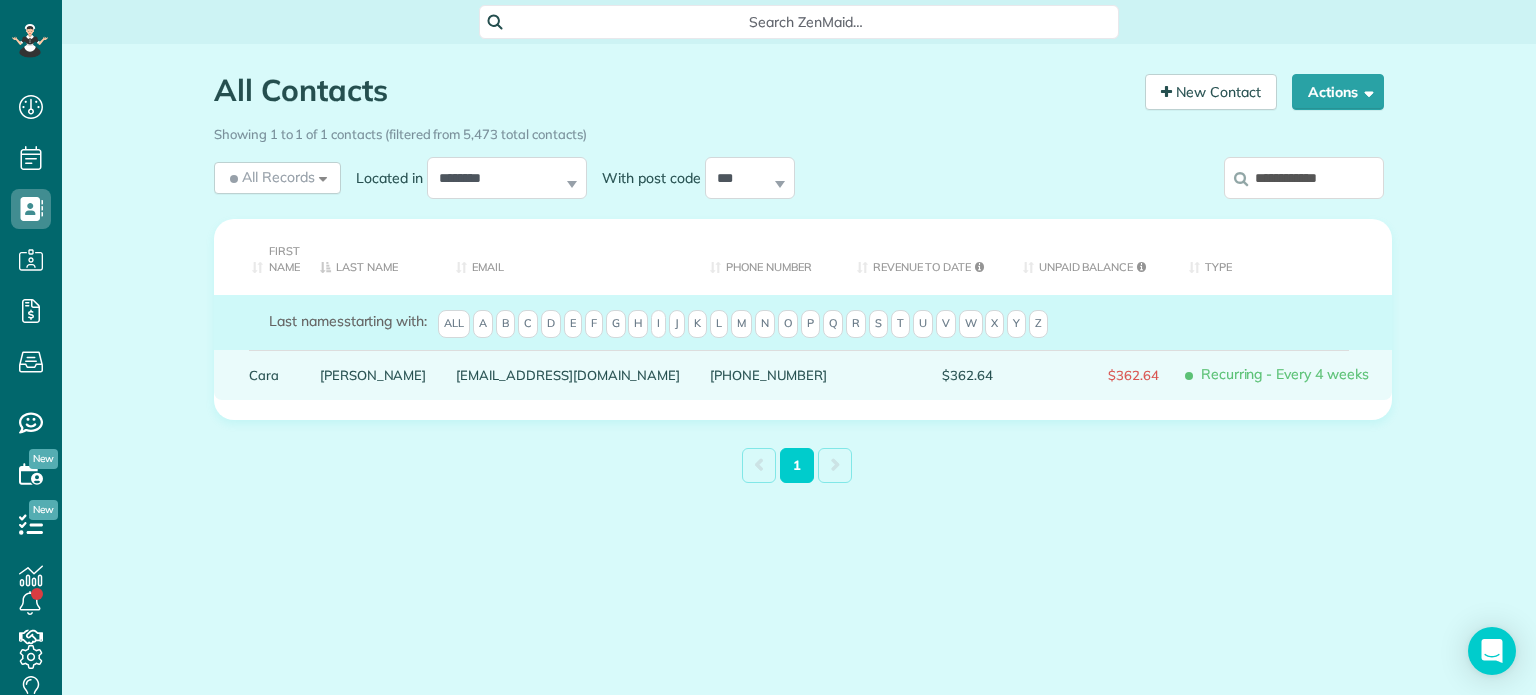 type on "**********" 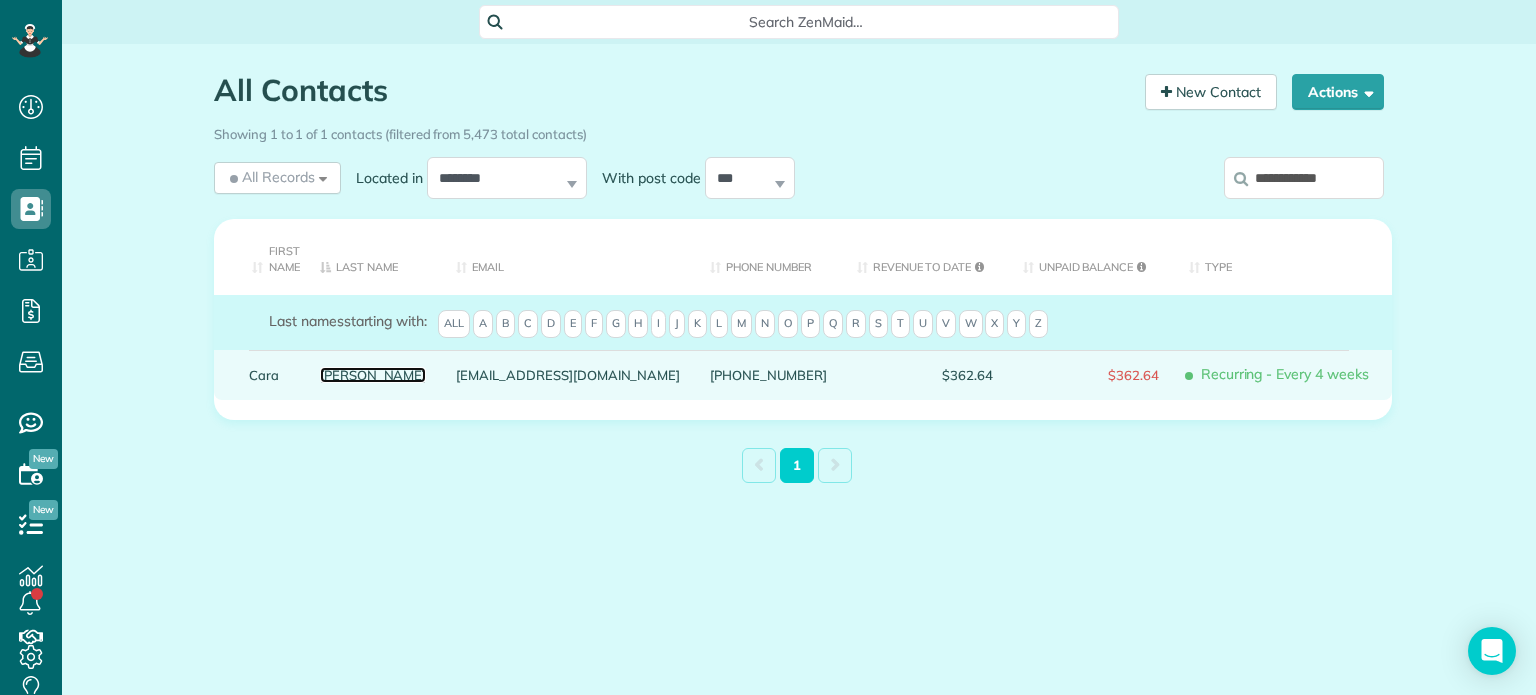 click on "[PERSON_NAME]" at bounding box center [373, 375] 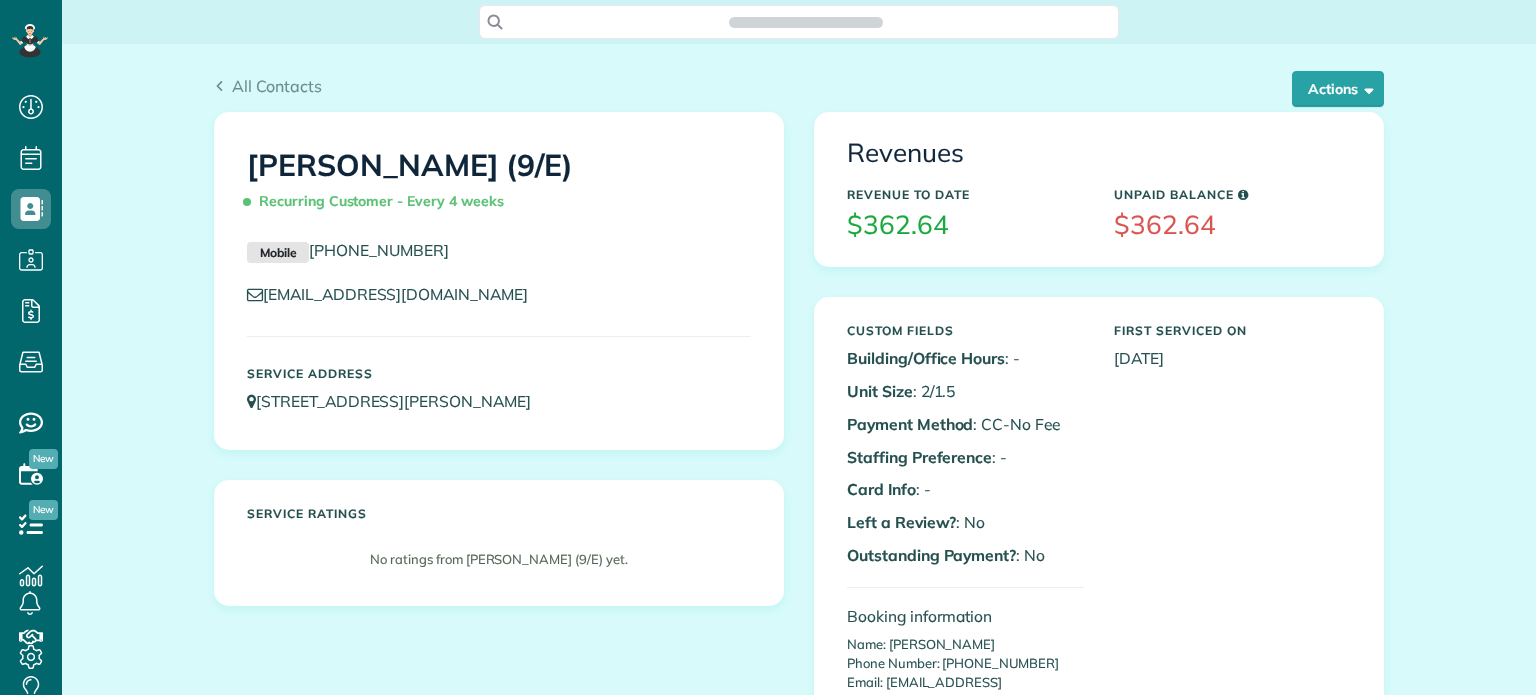 scroll, scrollTop: 0, scrollLeft: 0, axis: both 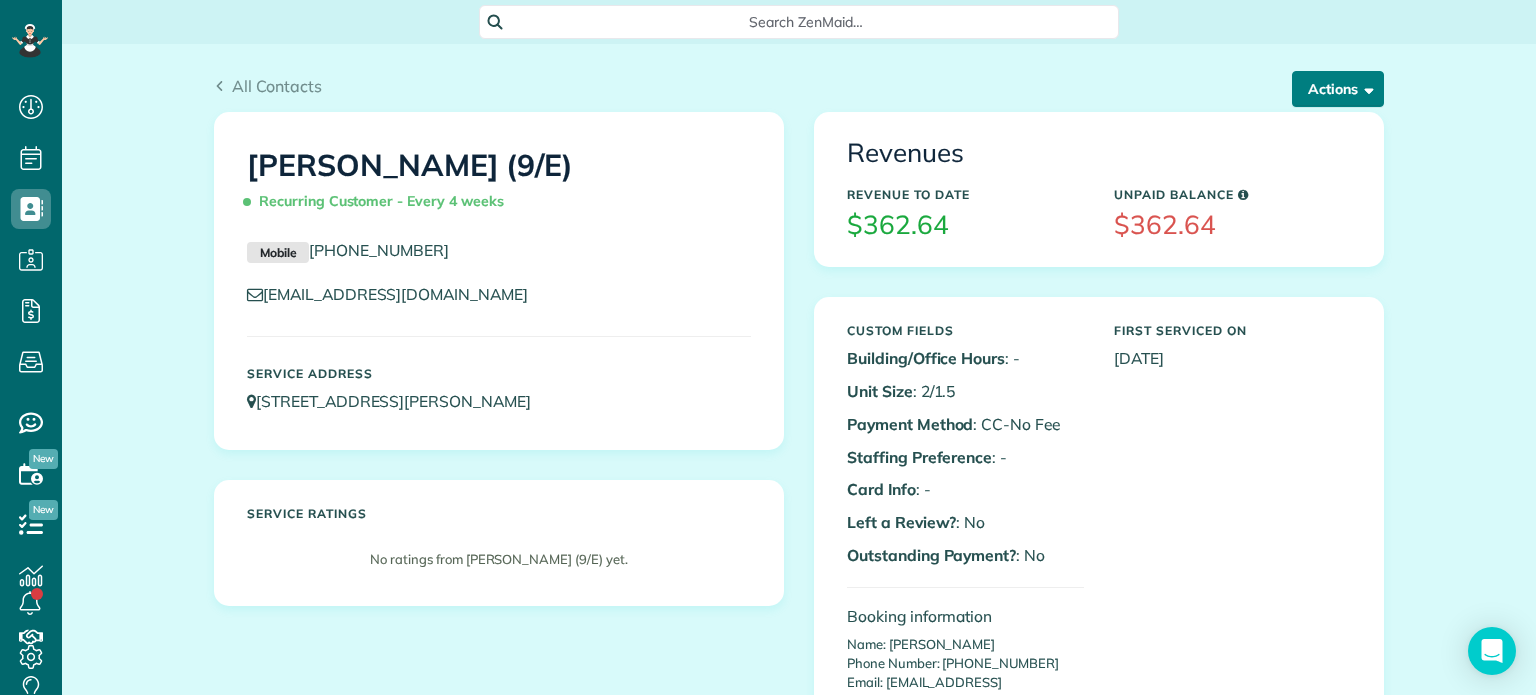 click on "Actions" at bounding box center (1338, 89) 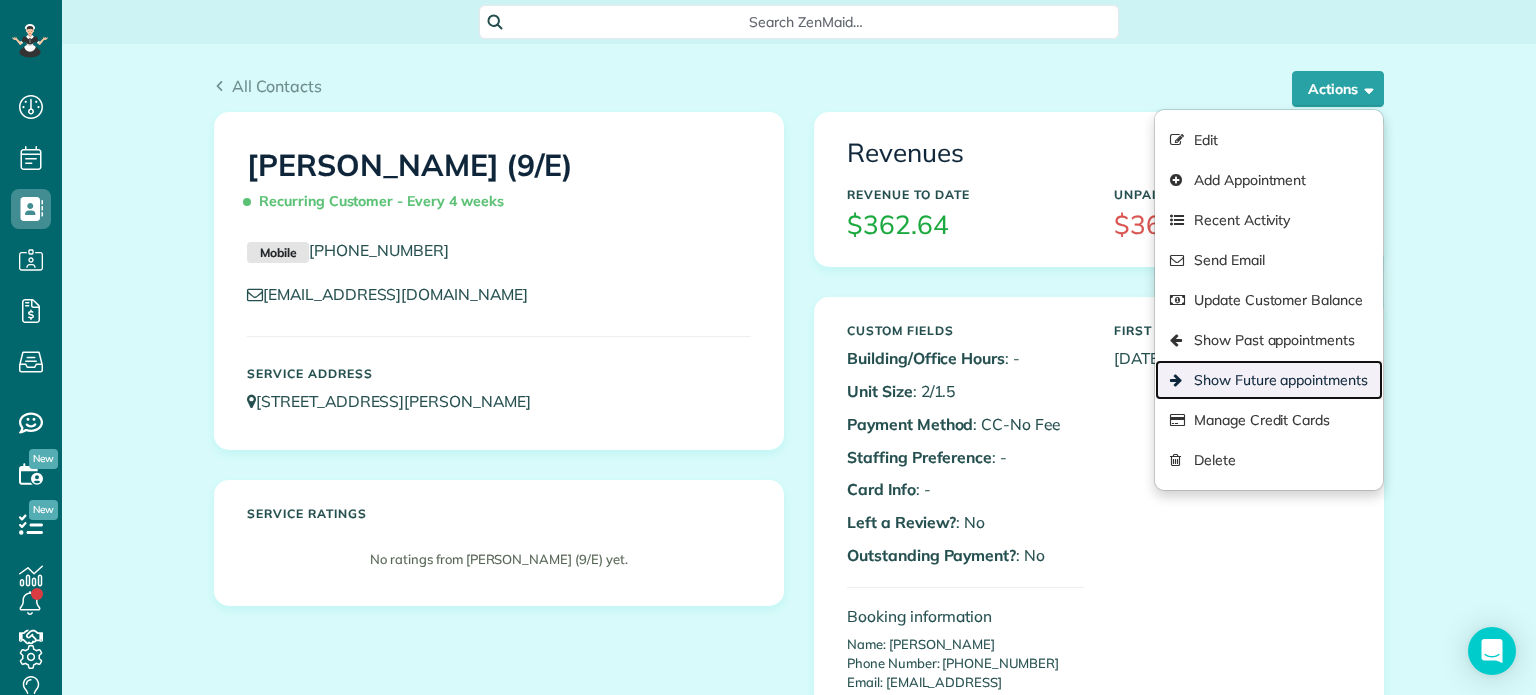 click on "Show Future appointments" at bounding box center [1269, 380] 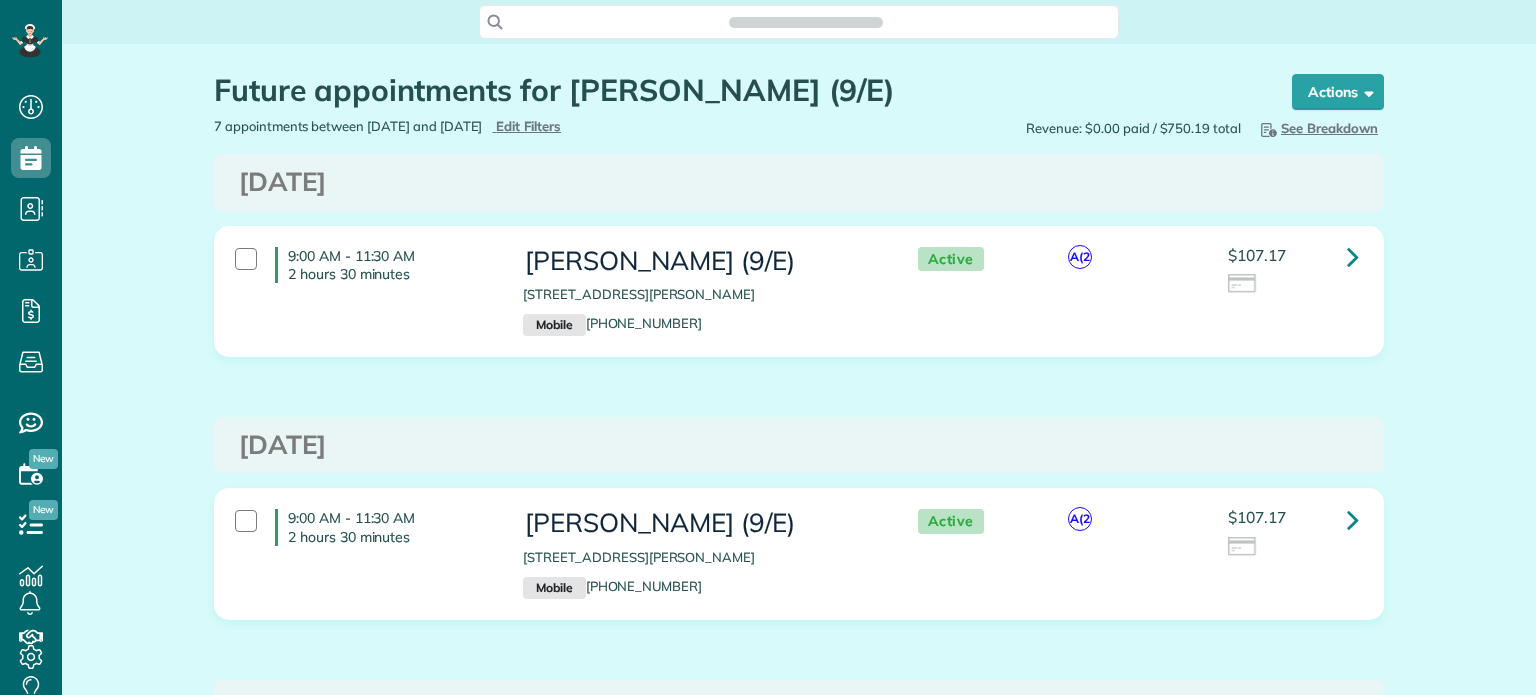 scroll, scrollTop: 0, scrollLeft: 0, axis: both 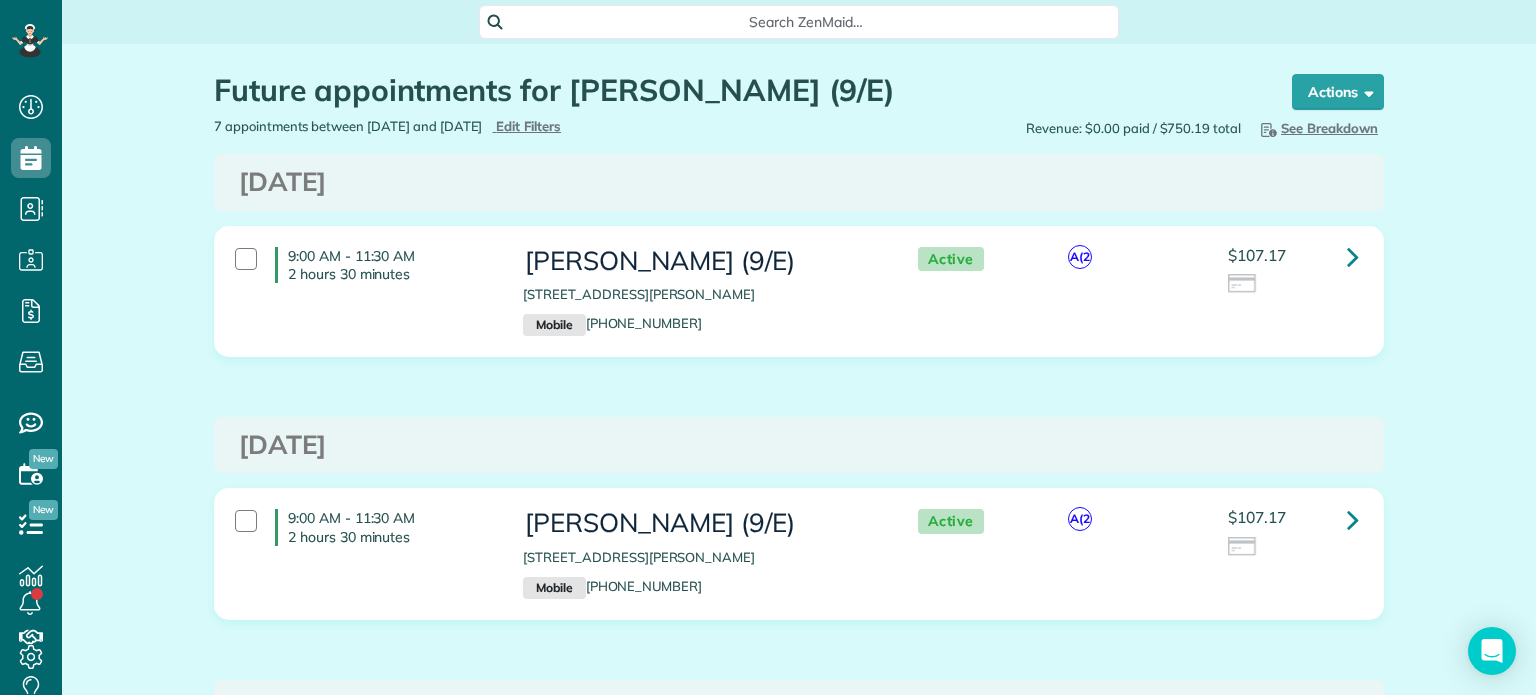 drag, startPoint x: 225, startPoint y: 179, endPoint x: 510, endPoint y: 173, distance: 285.06314 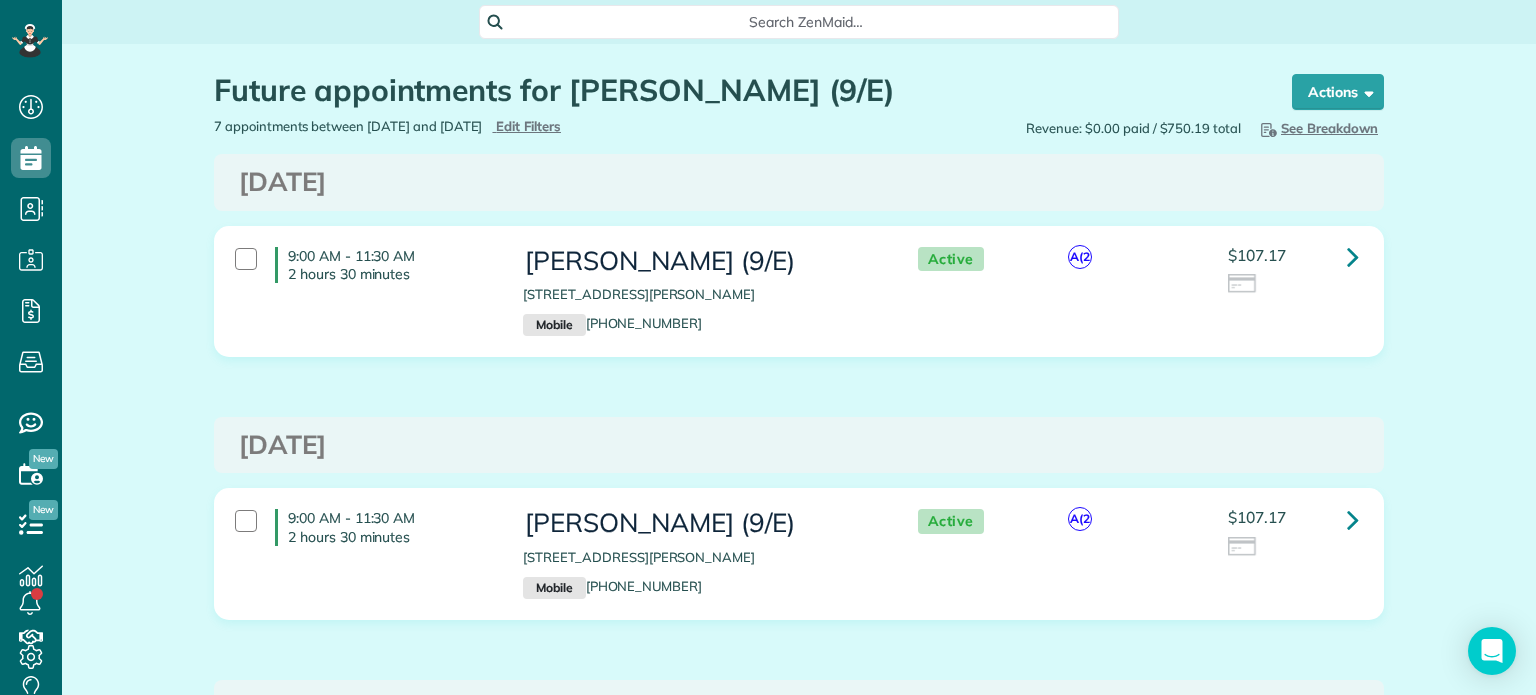 click on "[DATE]" at bounding box center [799, 182] 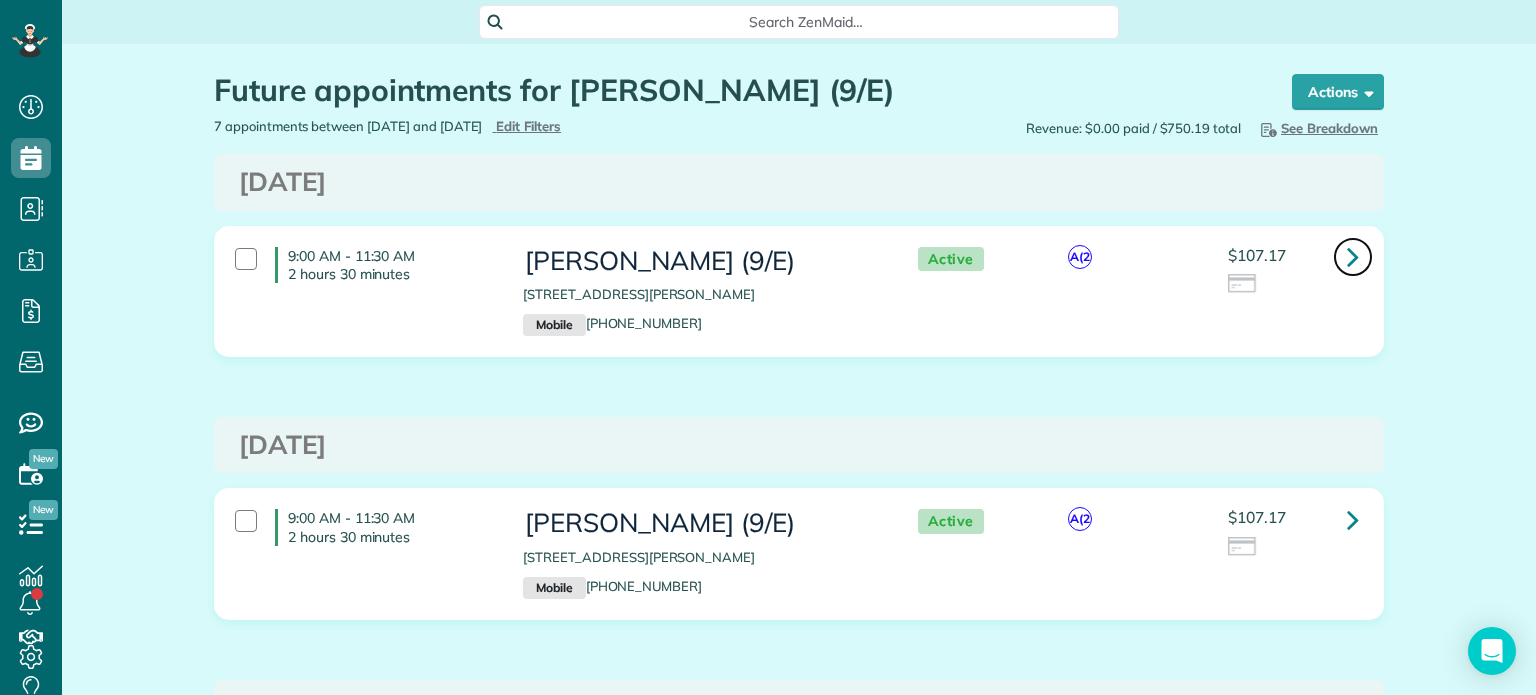 click at bounding box center (1353, 256) 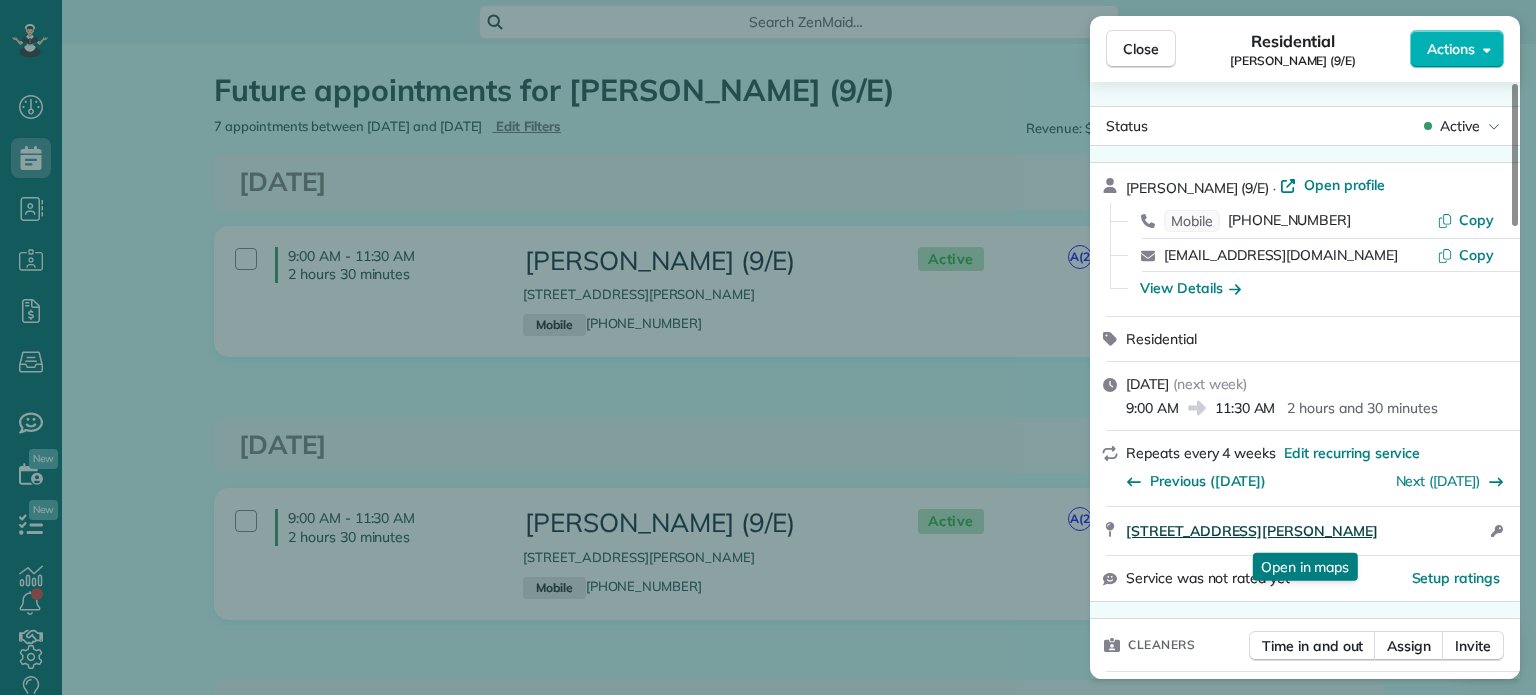drag, startPoint x: 1123, startPoint y: 522, endPoint x: 1408, endPoint y: 537, distance: 285.39447 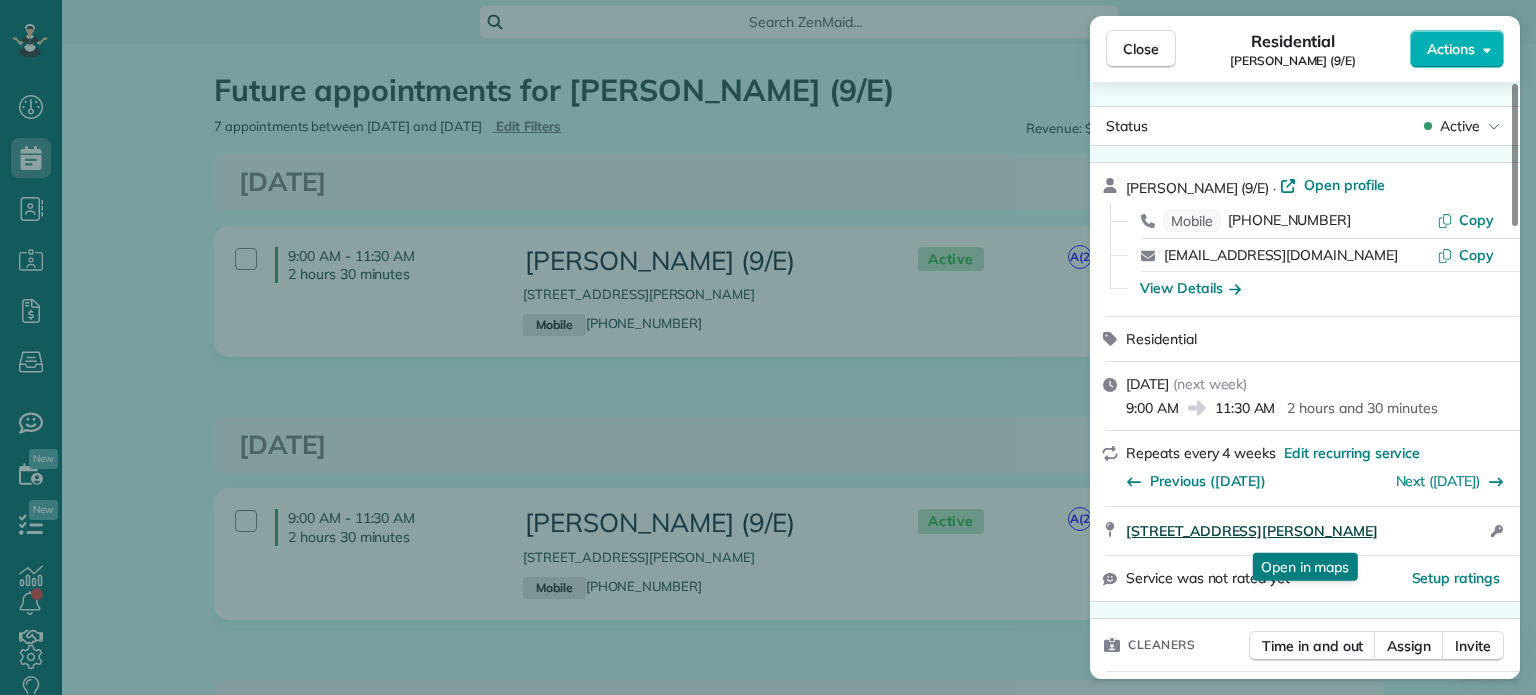 click on "6021 Reiger Ave Dallas TX 75214 Open in maps Open in maps Open access information" at bounding box center [1305, 531] 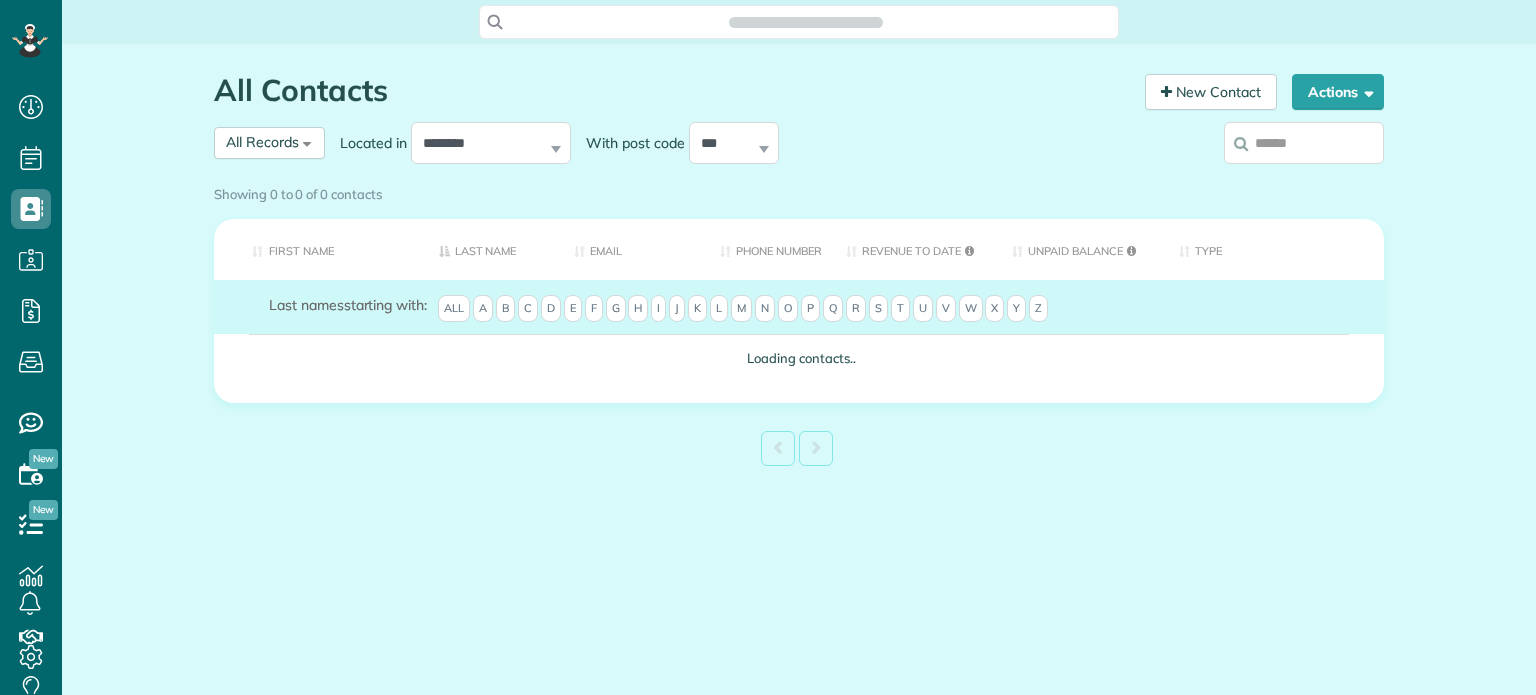 scroll, scrollTop: 0, scrollLeft: 0, axis: both 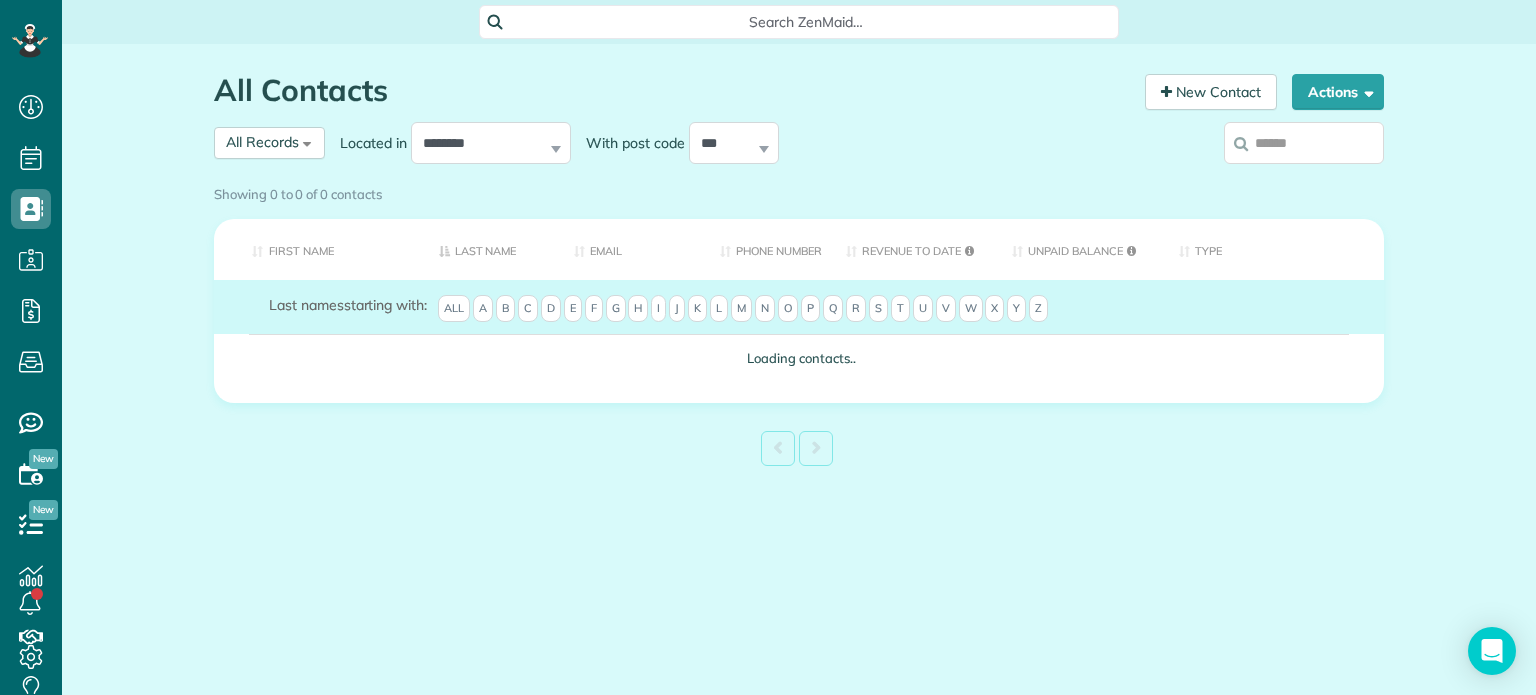click on "Showing 0 to 0 of 0 contacts" at bounding box center [799, 190] 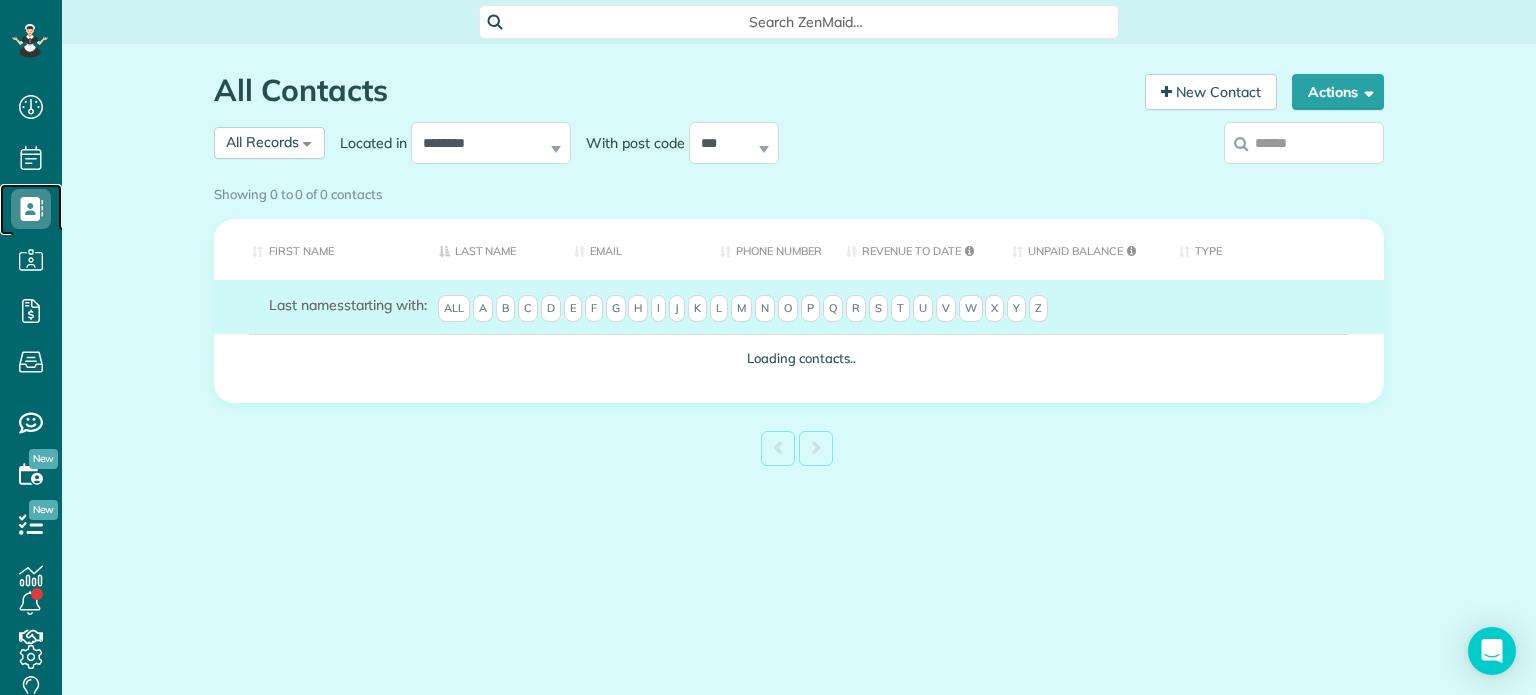 click 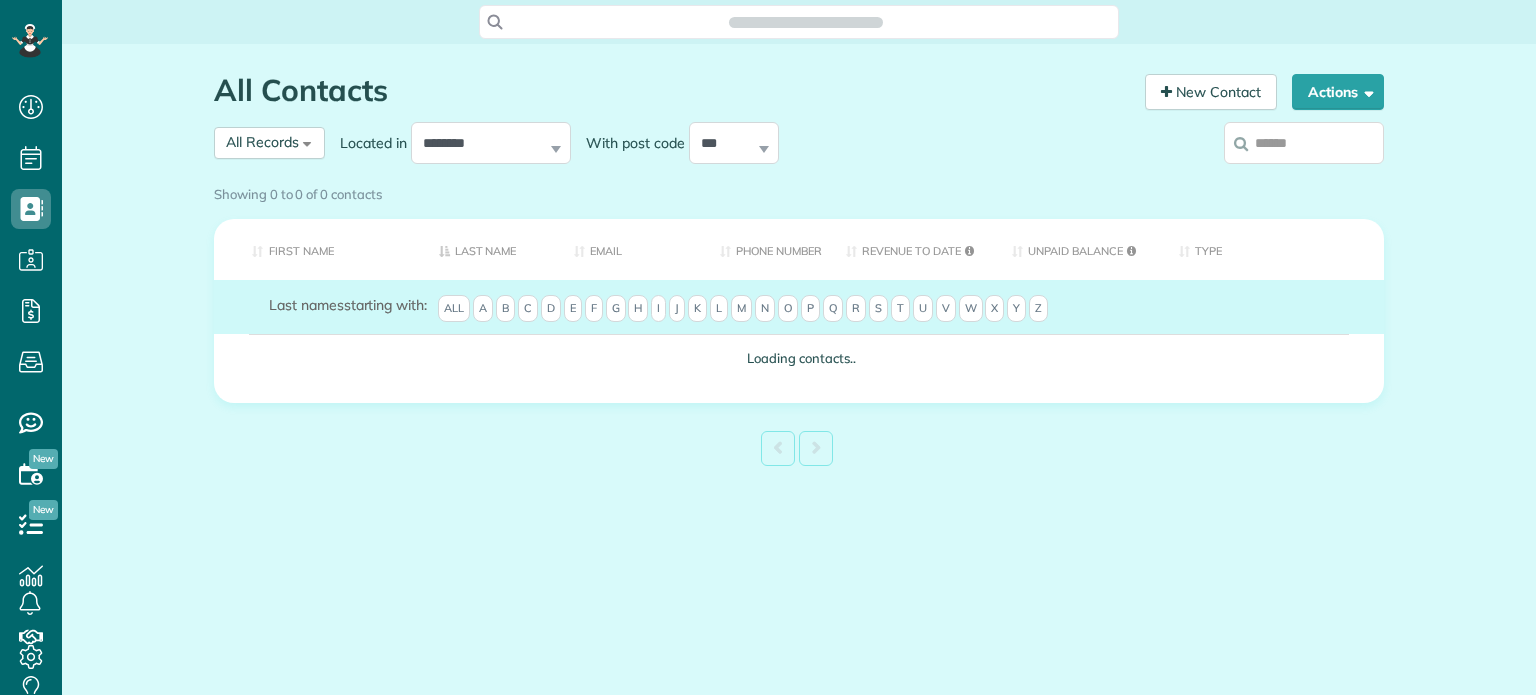 scroll, scrollTop: 0, scrollLeft: 0, axis: both 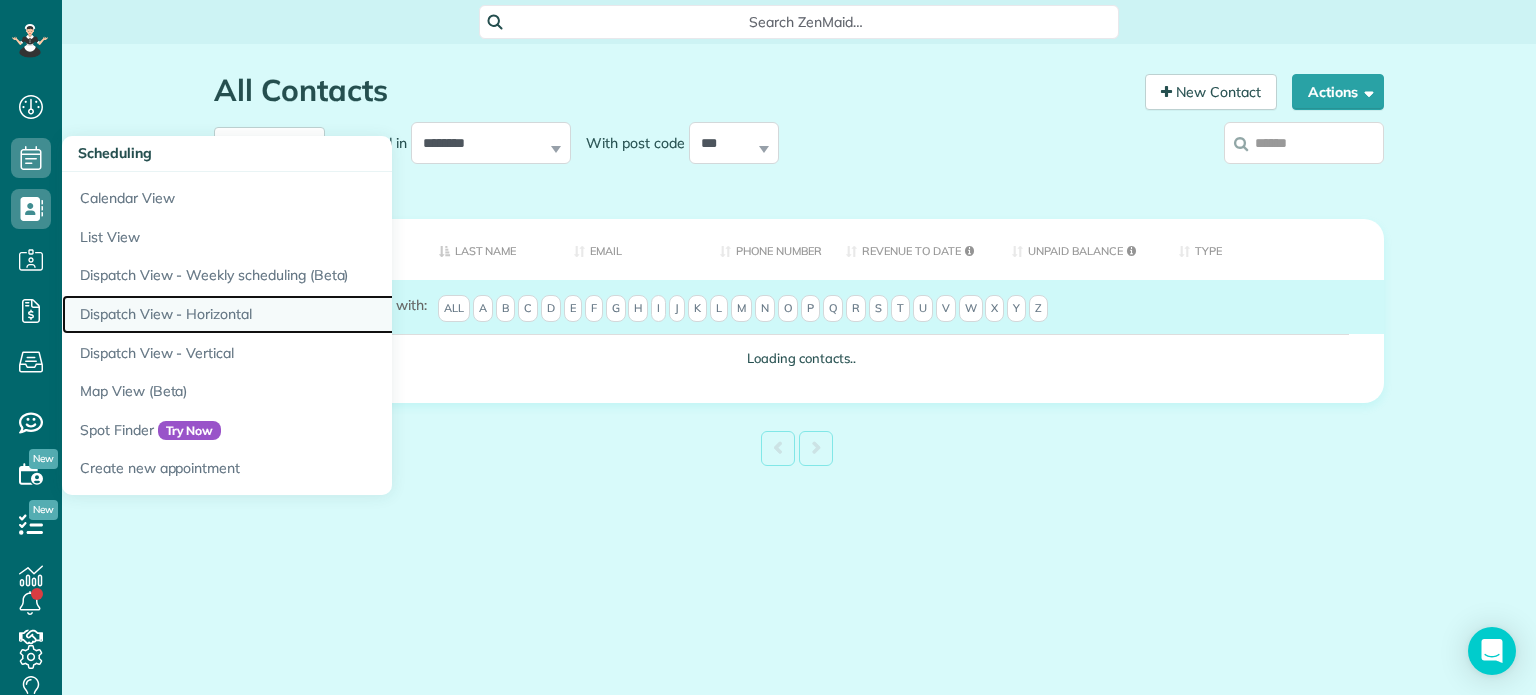 click on "Dispatch View - Horizontal" at bounding box center [312, 314] 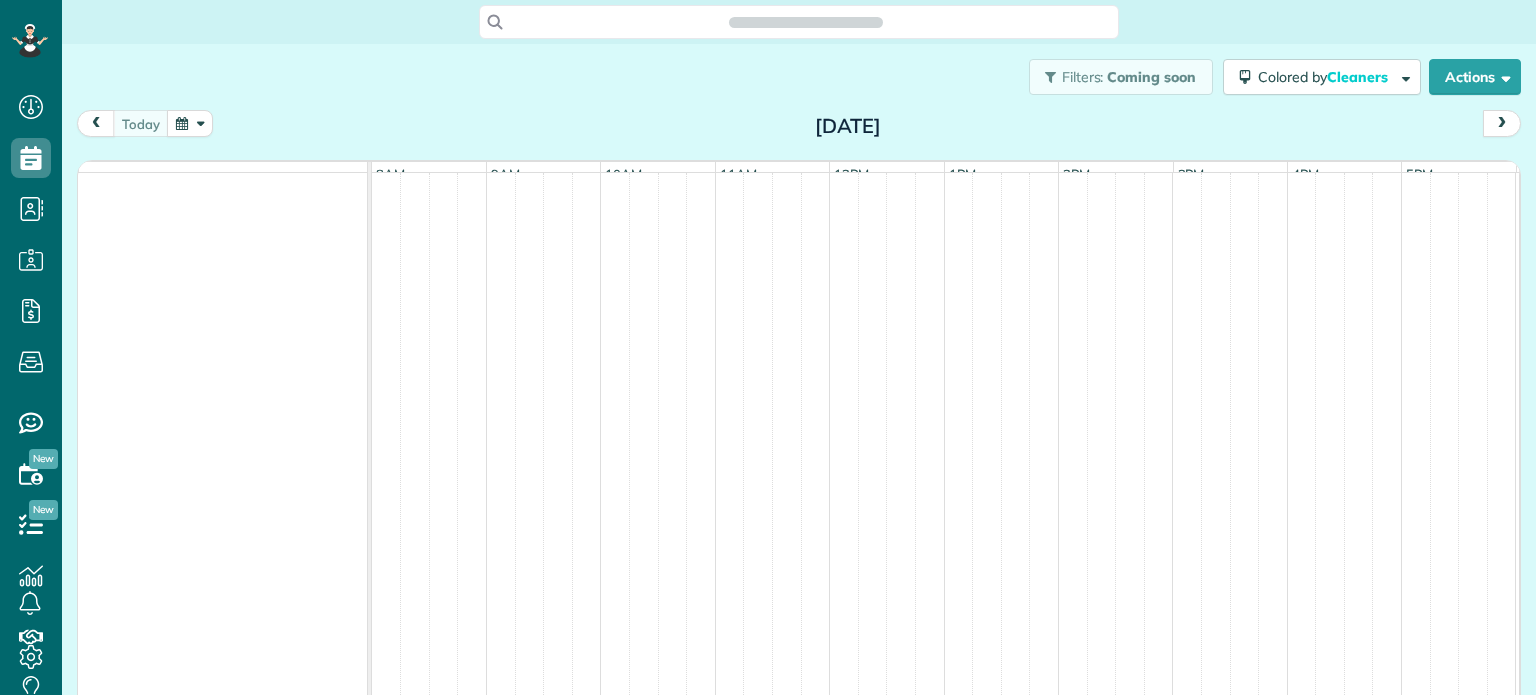 scroll, scrollTop: 0, scrollLeft: 0, axis: both 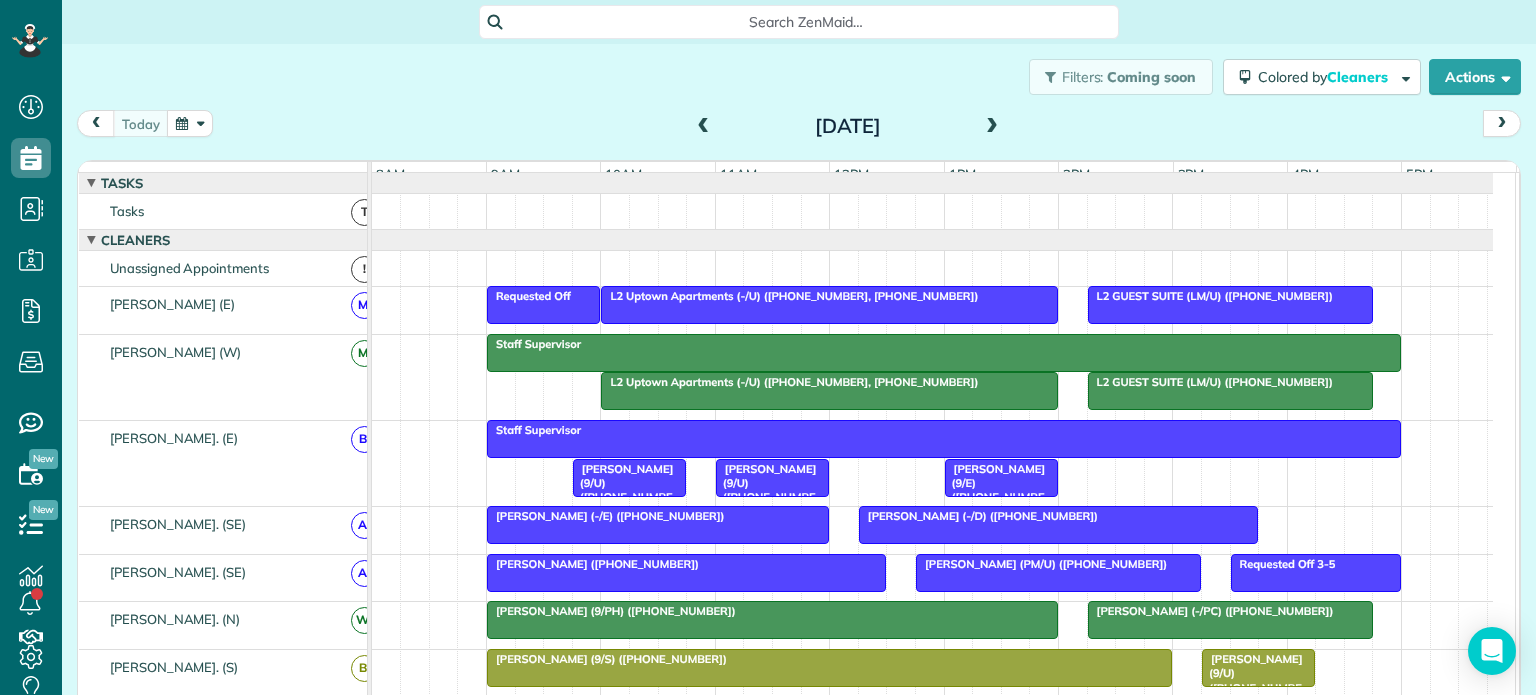 click at bounding box center [190, 123] 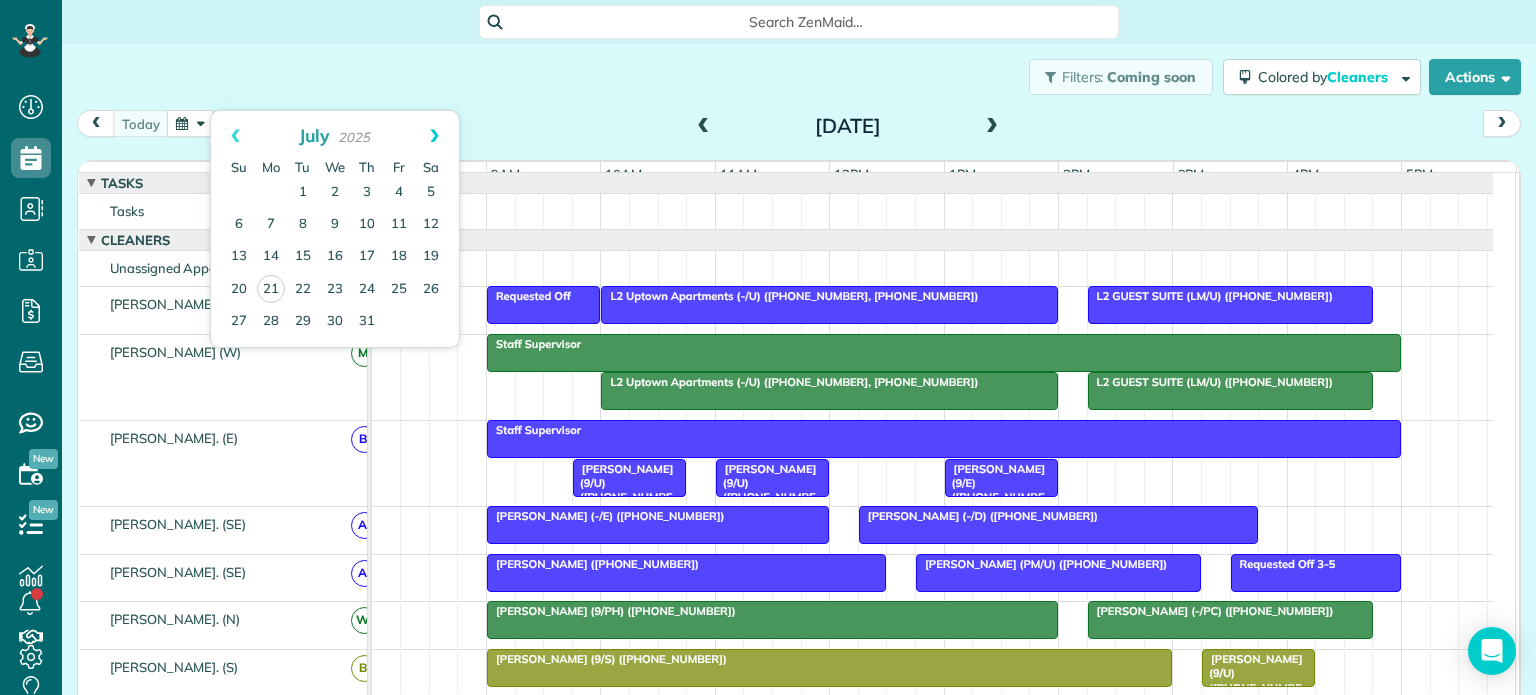click on "Next" at bounding box center [434, 136] 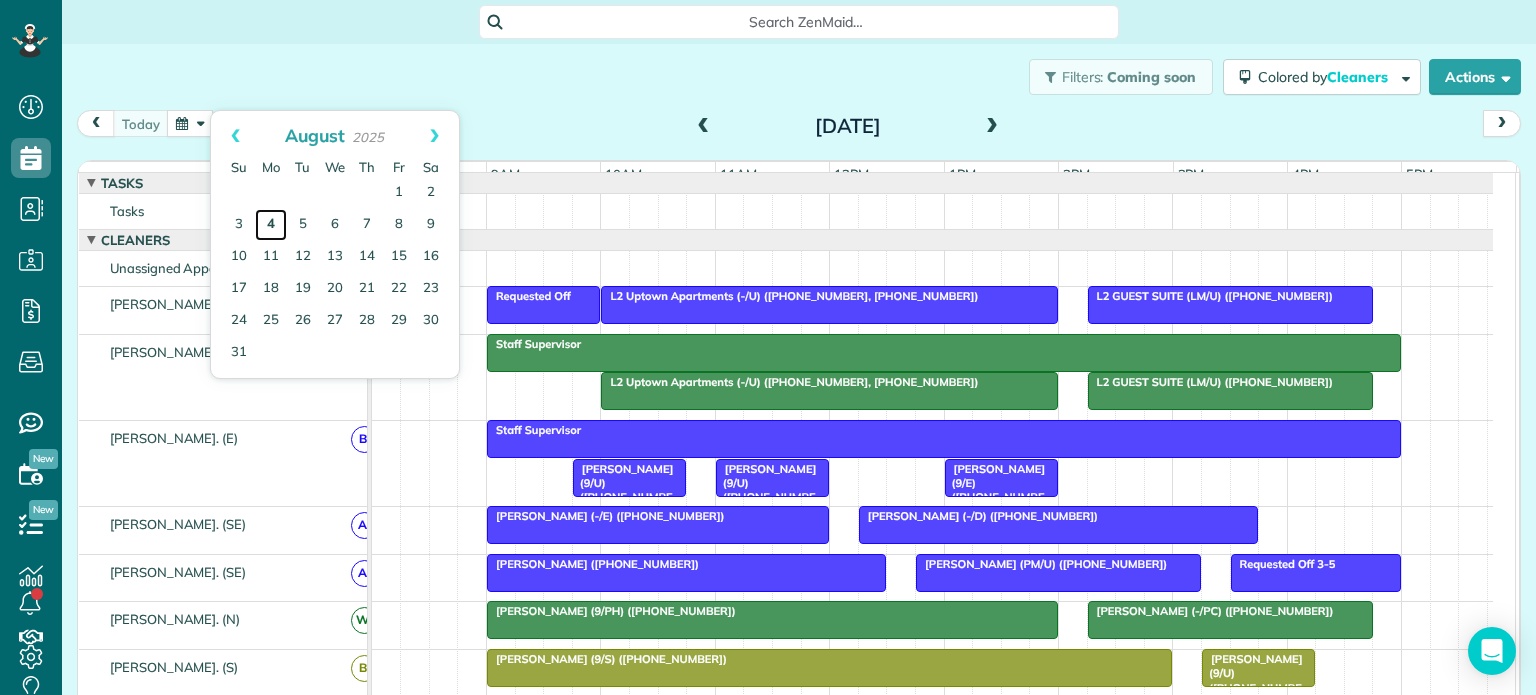 click on "4" at bounding box center (271, 225) 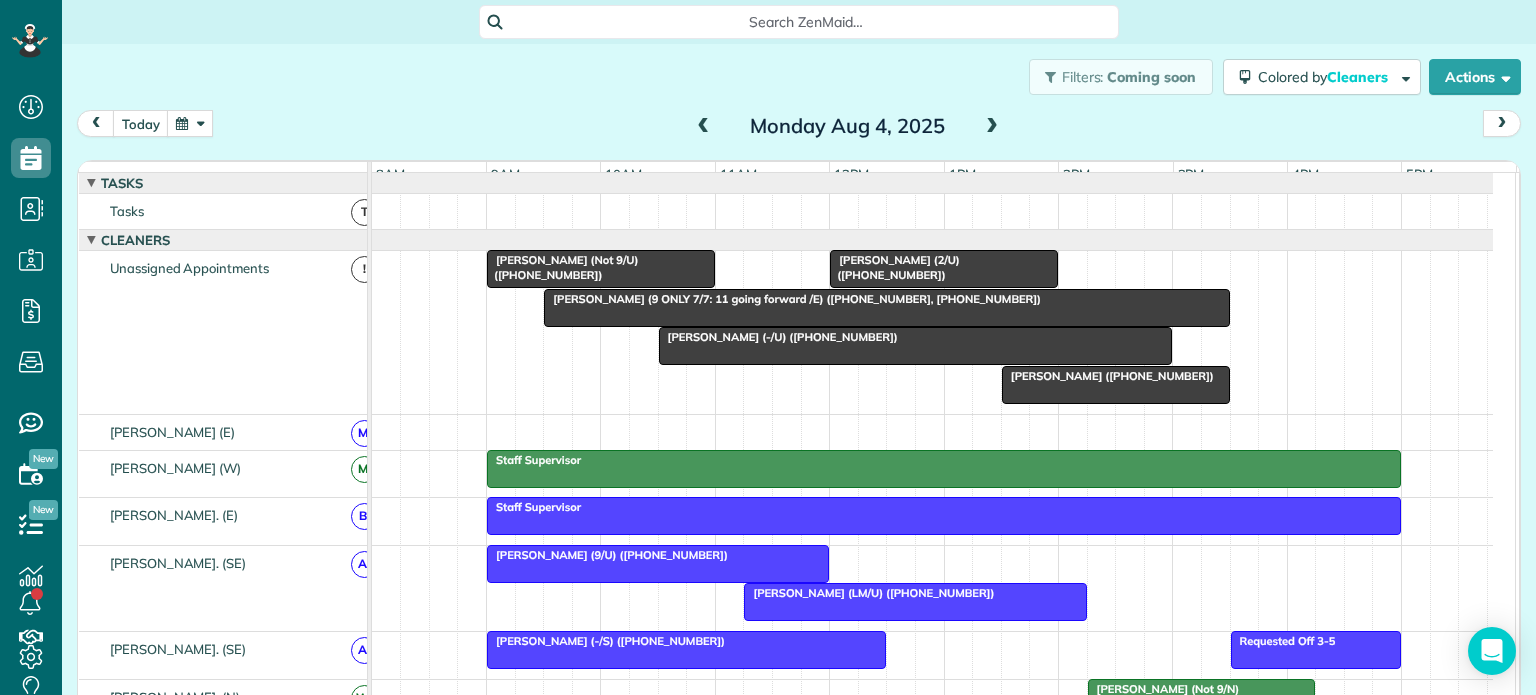scroll, scrollTop: 63, scrollLeft: 0, axis: vertical 